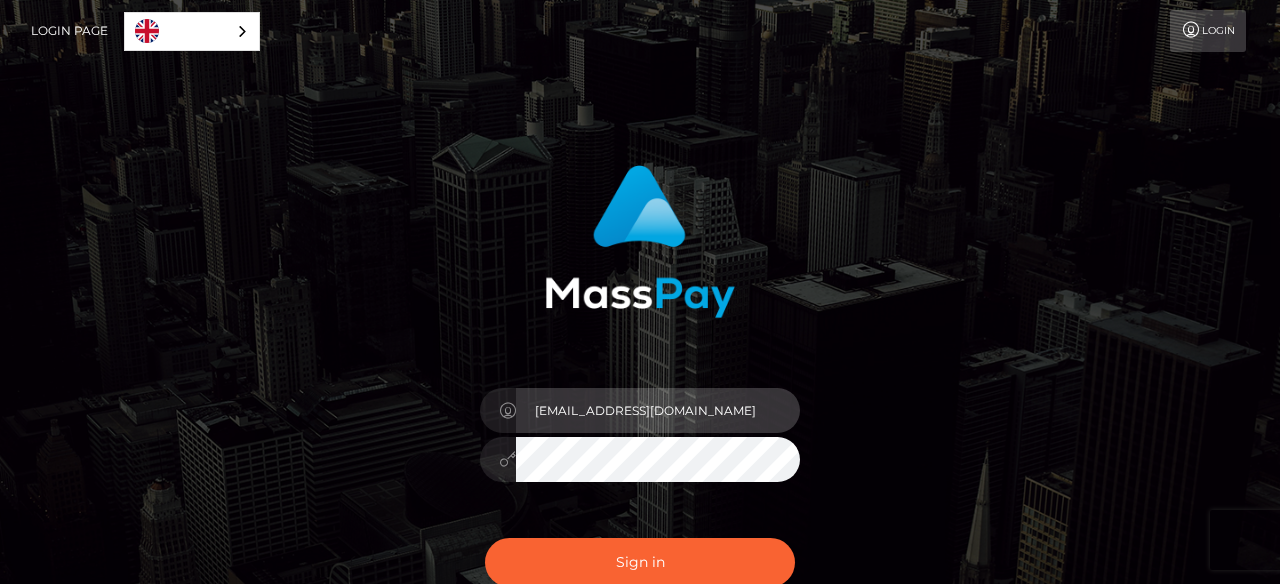 scroll, scrollTop: 0, scrollLeft: 0, axis: both 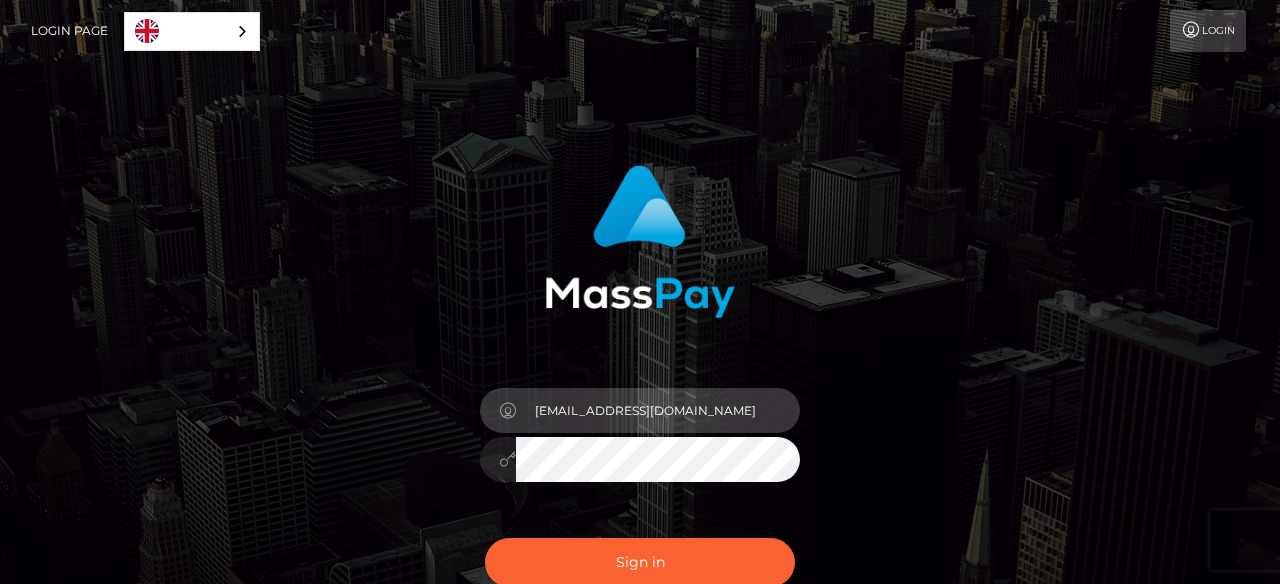 drag, startPoint x: 711, startPoint y: 406, endPoint x: 498, endPoint y: 397, distance: 213.19006 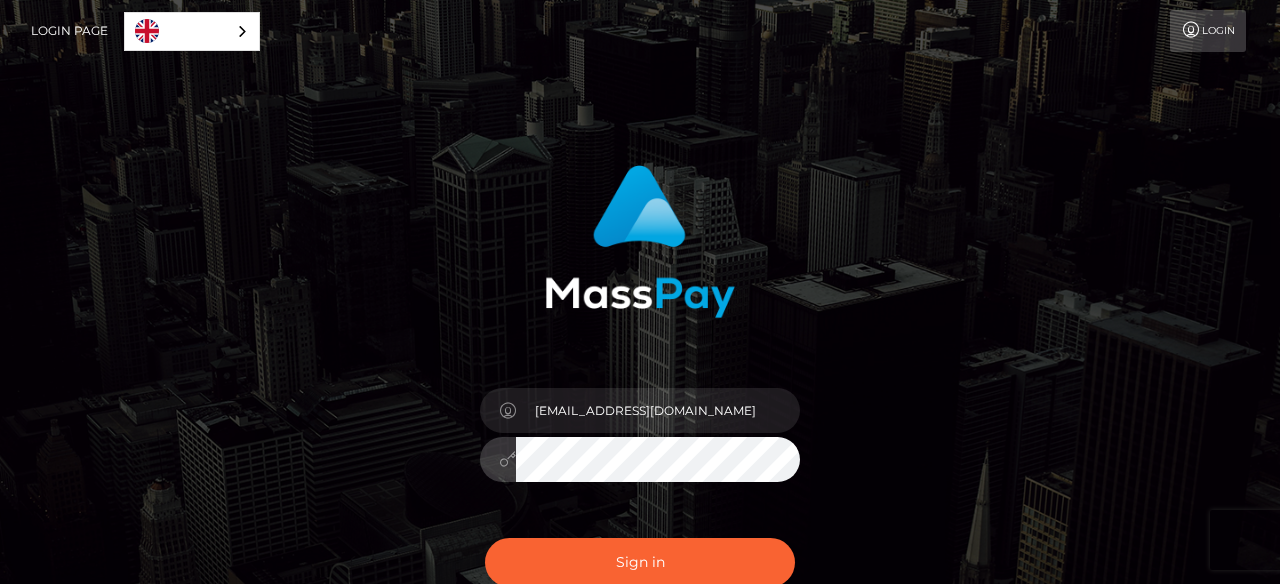 click on "selenafitxxx@gmail.com" at bounding box center (640, 449) 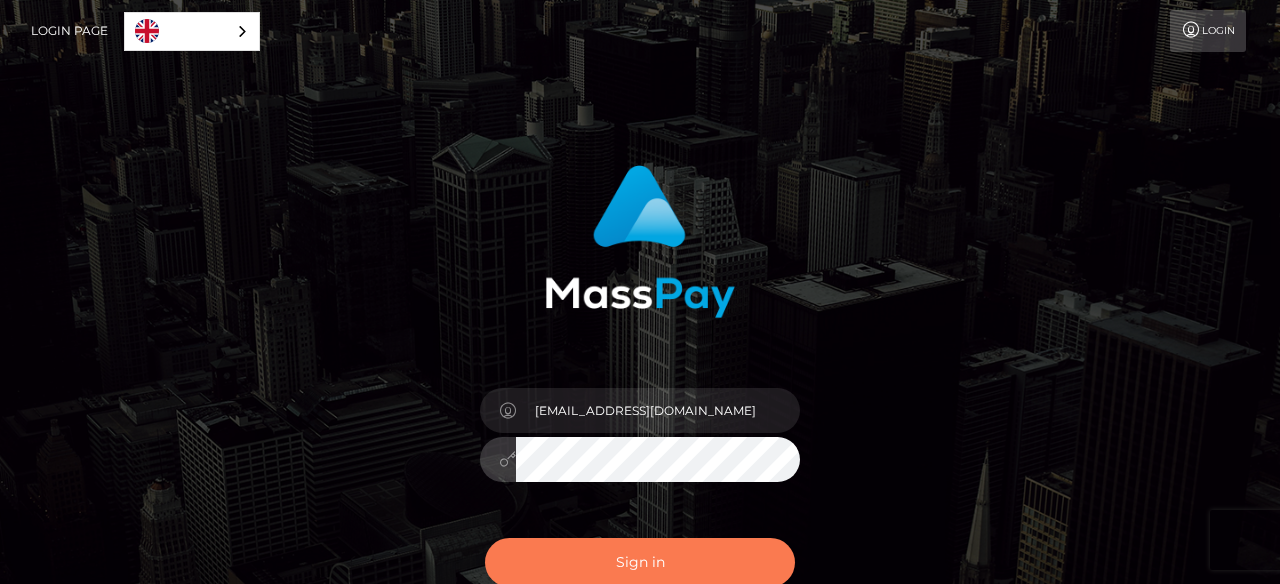 click on "Sign in" at bounding box center [640, 562] 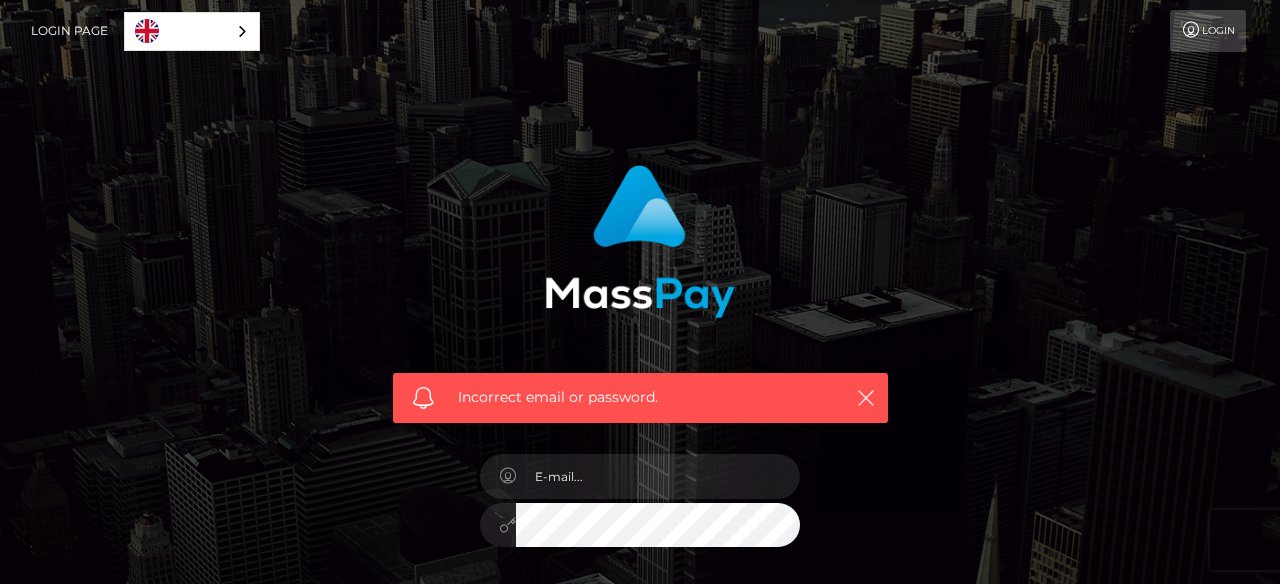 scroll, scrollTop: 0, scrollLeft: 0, axis: both 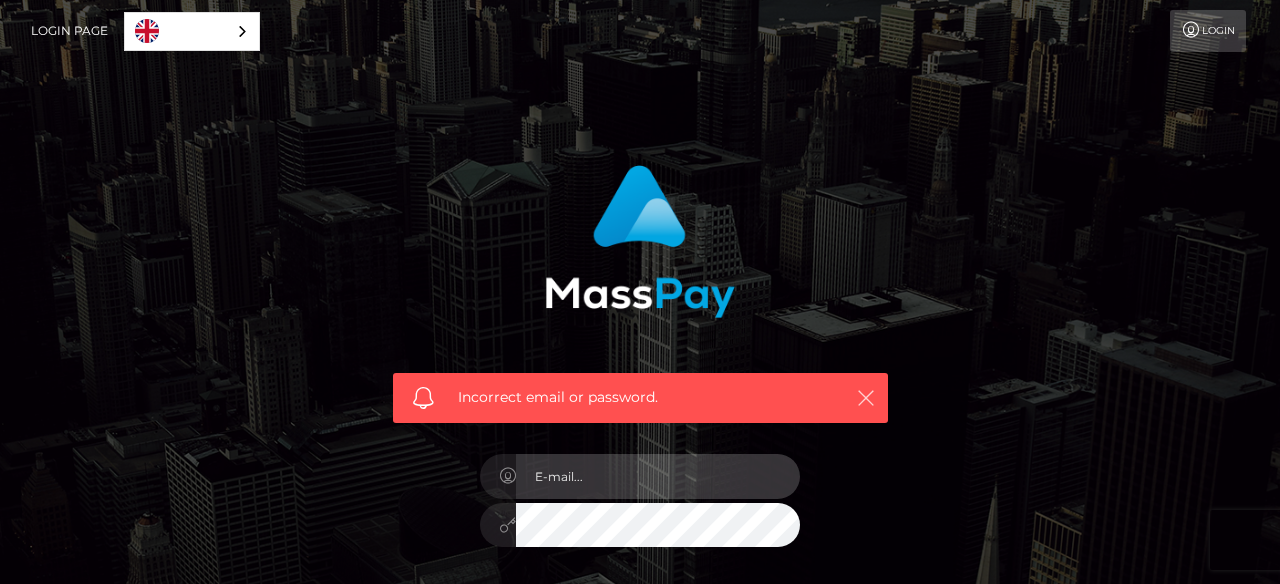 type on "melissab359@gmail.com" 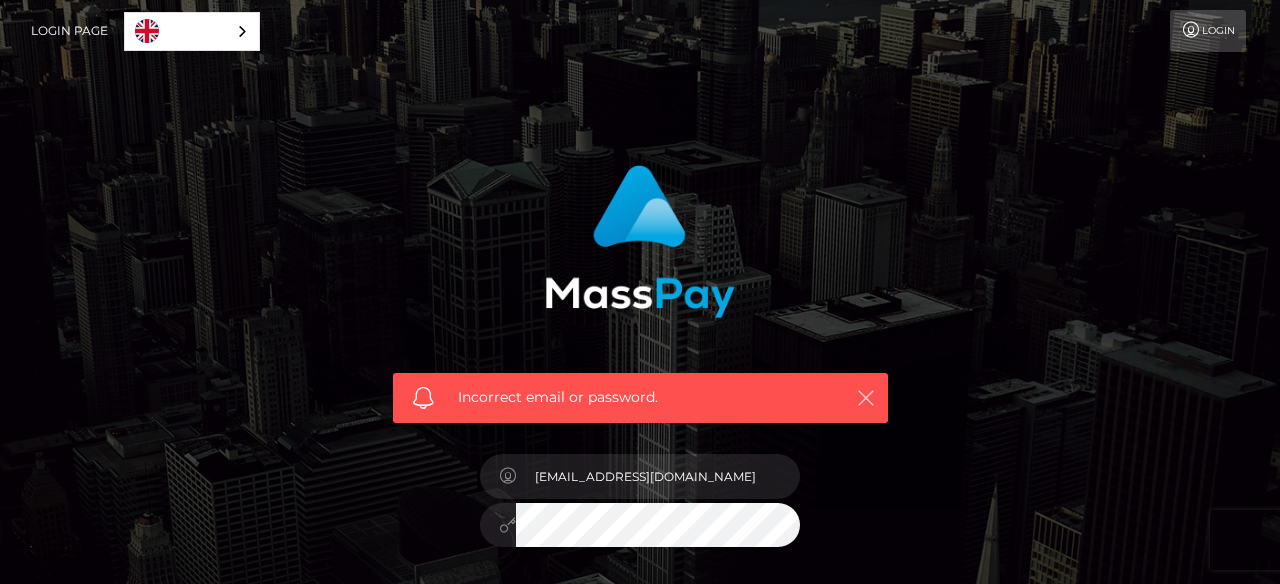 click at bounding box center (866, 398) 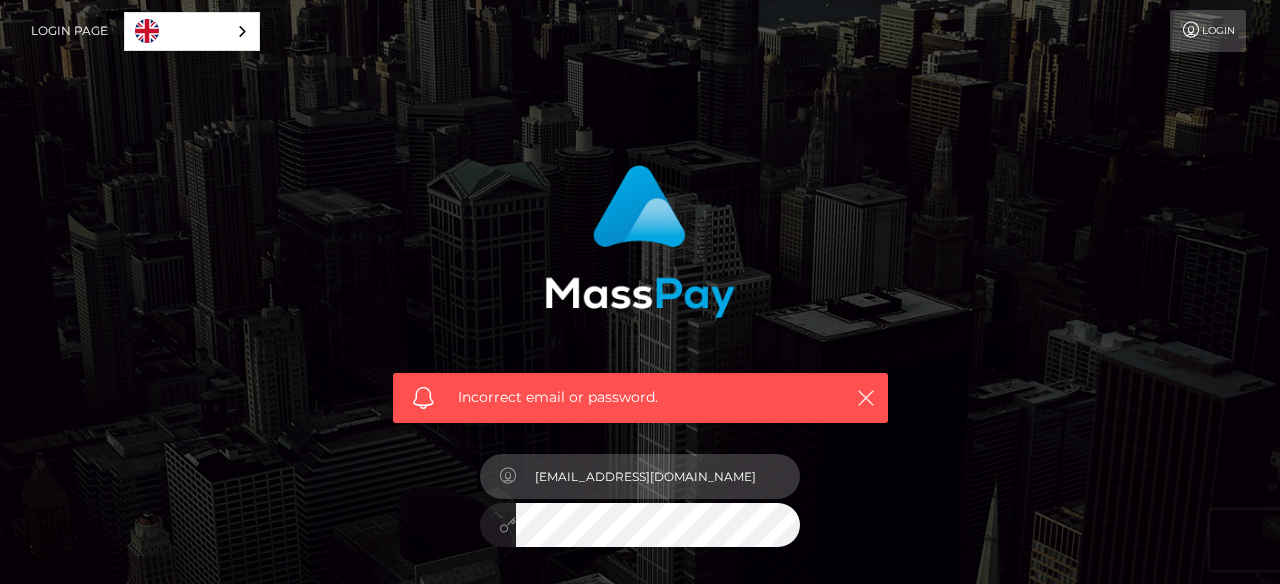 drag, startPoint x: 690, startPoint y: 475, endPoint x: 504, endPoint y: 463, distance: 186.38669 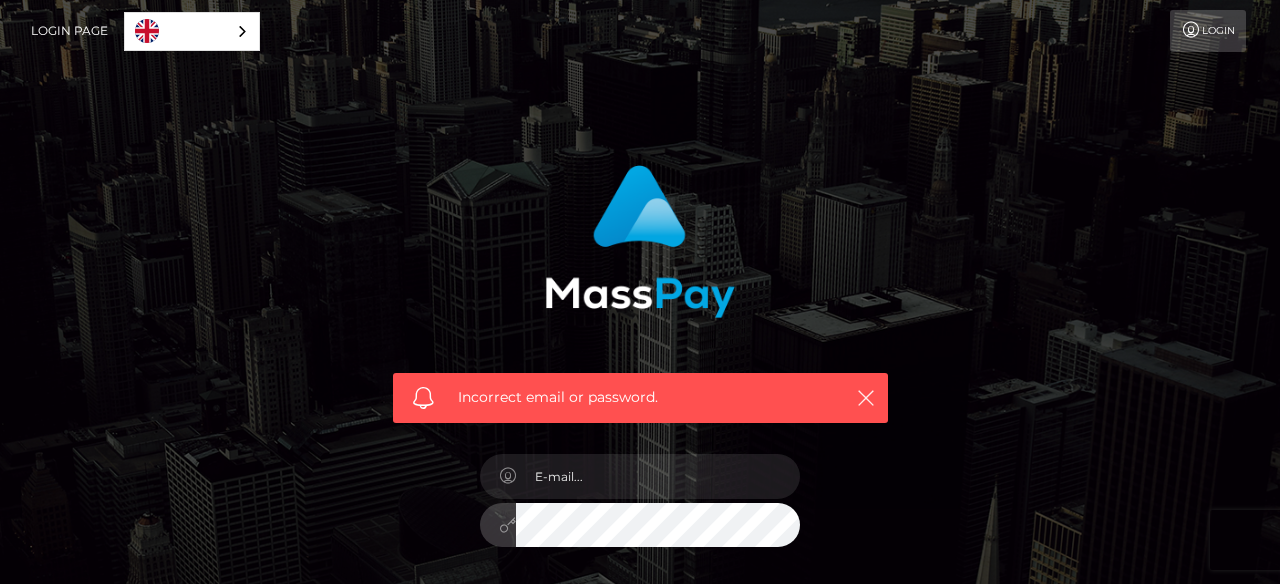 click on "Incorrect email or password.
In order to protect your account, we're utilizing the help of a captcha service. Your adblocker could be preventing the captcha from performing properly. Please disable the adblocker prior to logging in.
Reset Password" at bounding box center (640, 427) 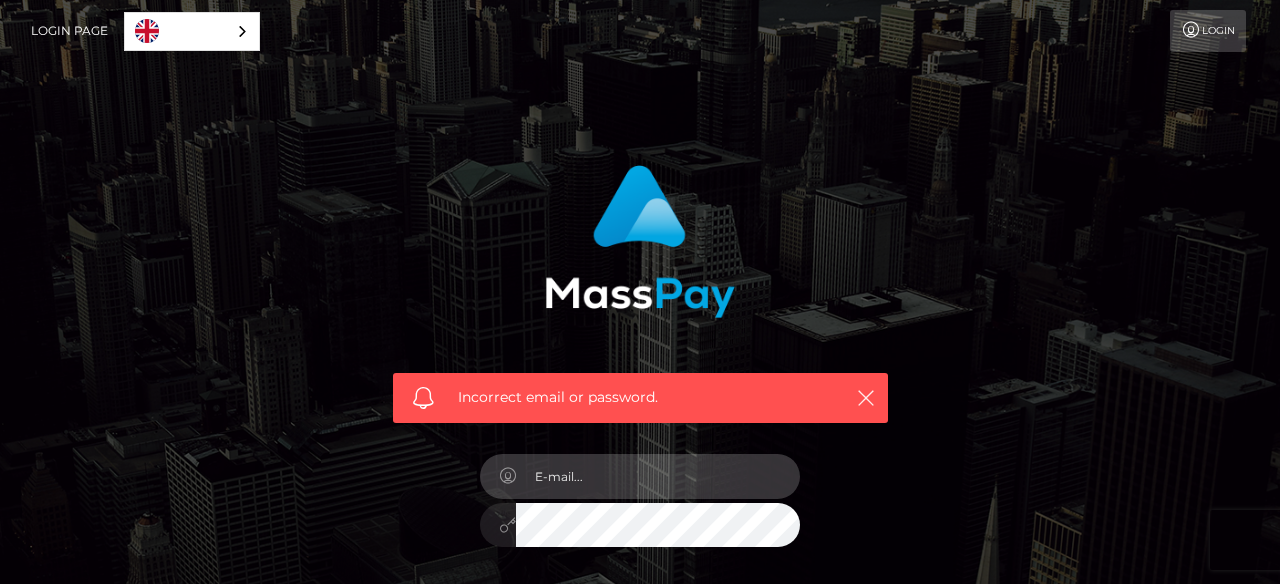 click at bounding box center [658, 476] 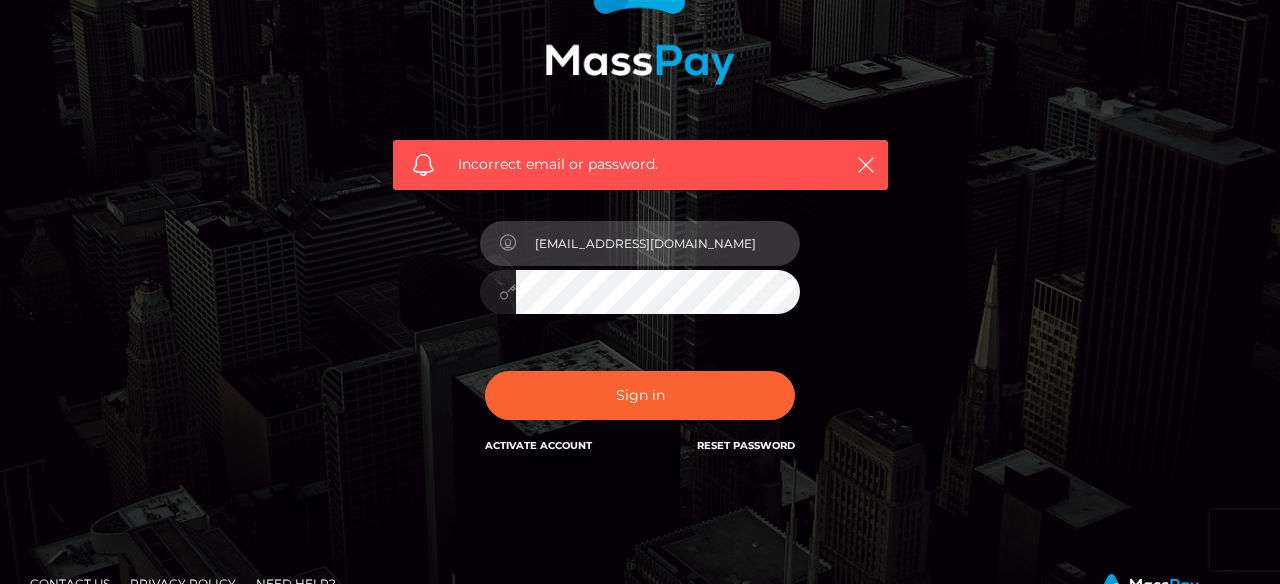 scroll, scrollTop: 241, scrollLeft: 0, axis: vertical 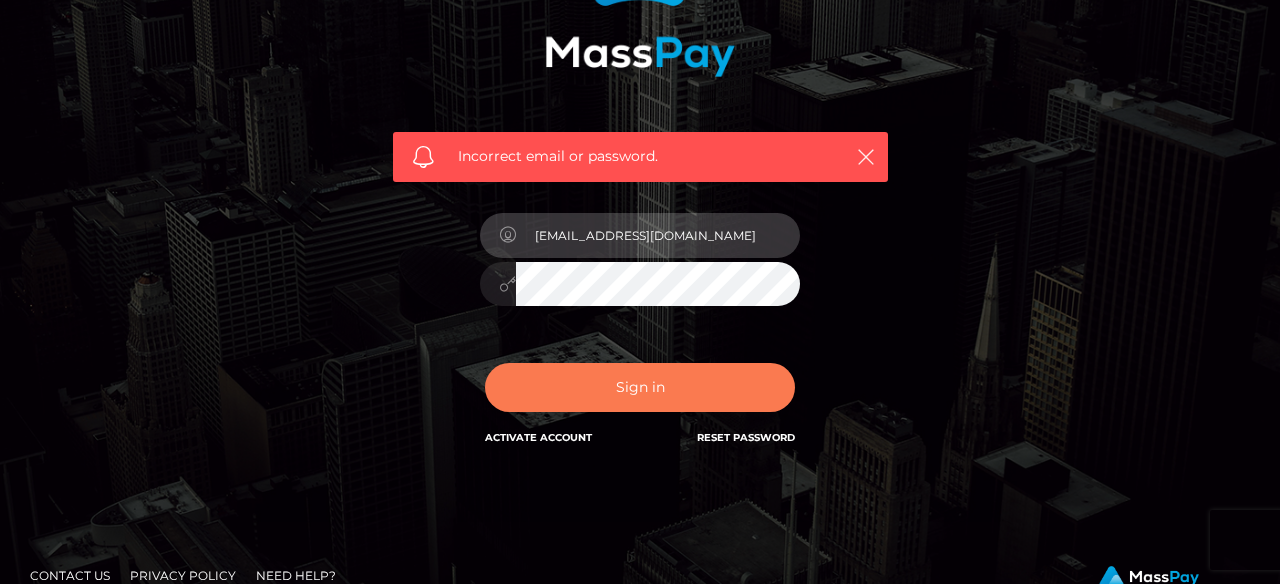 type on "selenafitxxx@gtmail.com" 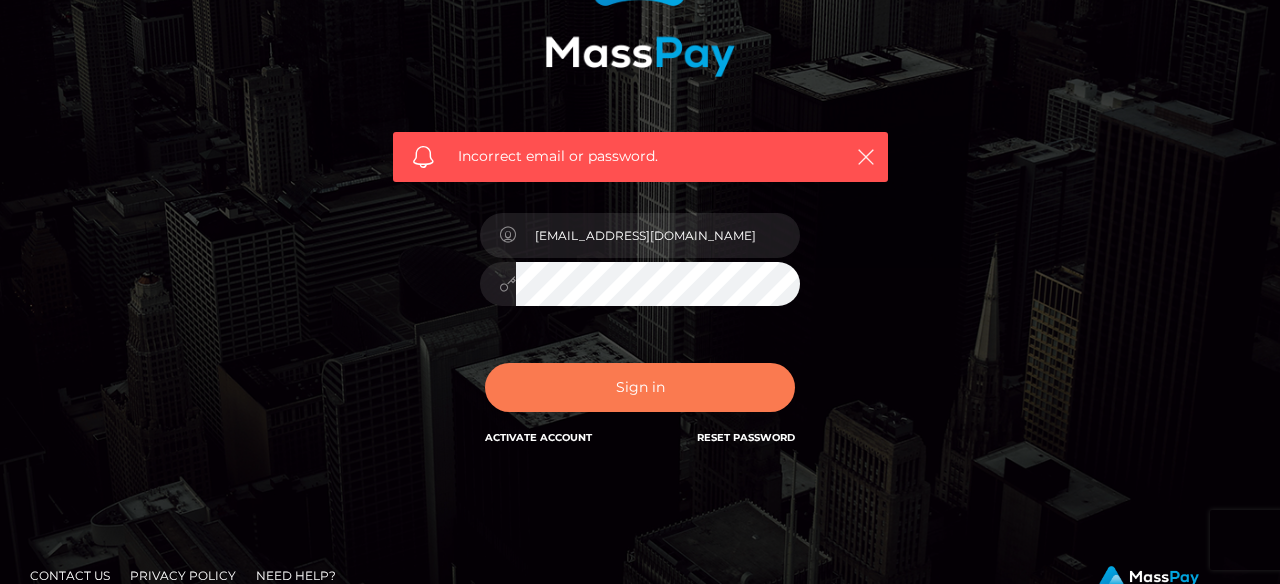 click on "Sign in" at bounding box center (640, 387) 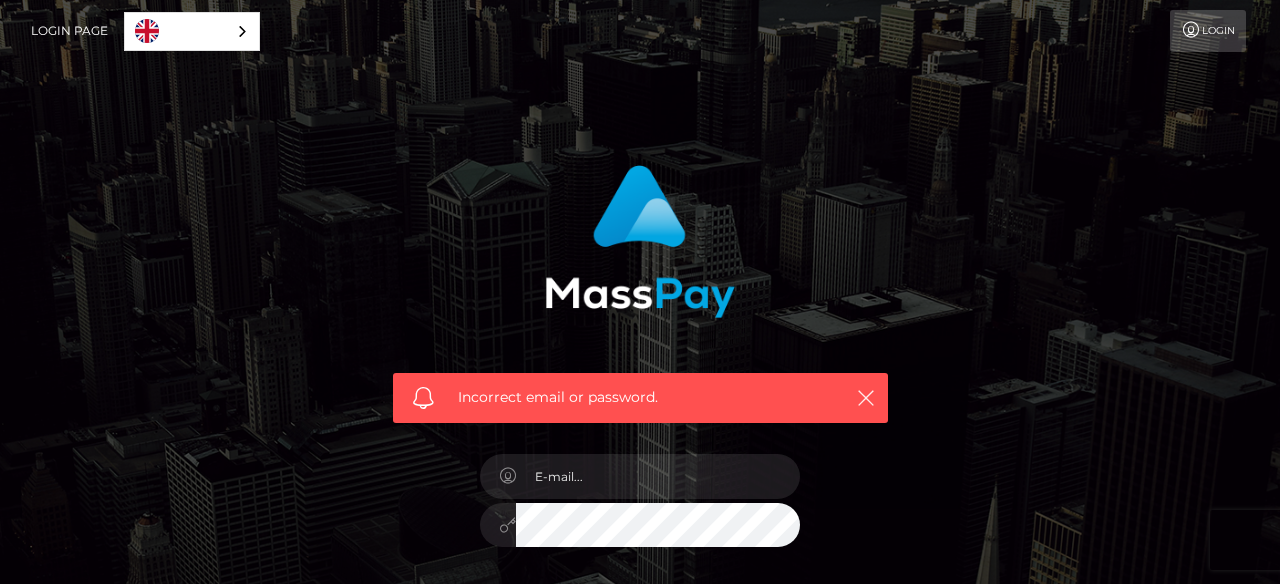 scroll, scrollTop: 0, scrollLeft: 0, axis: both 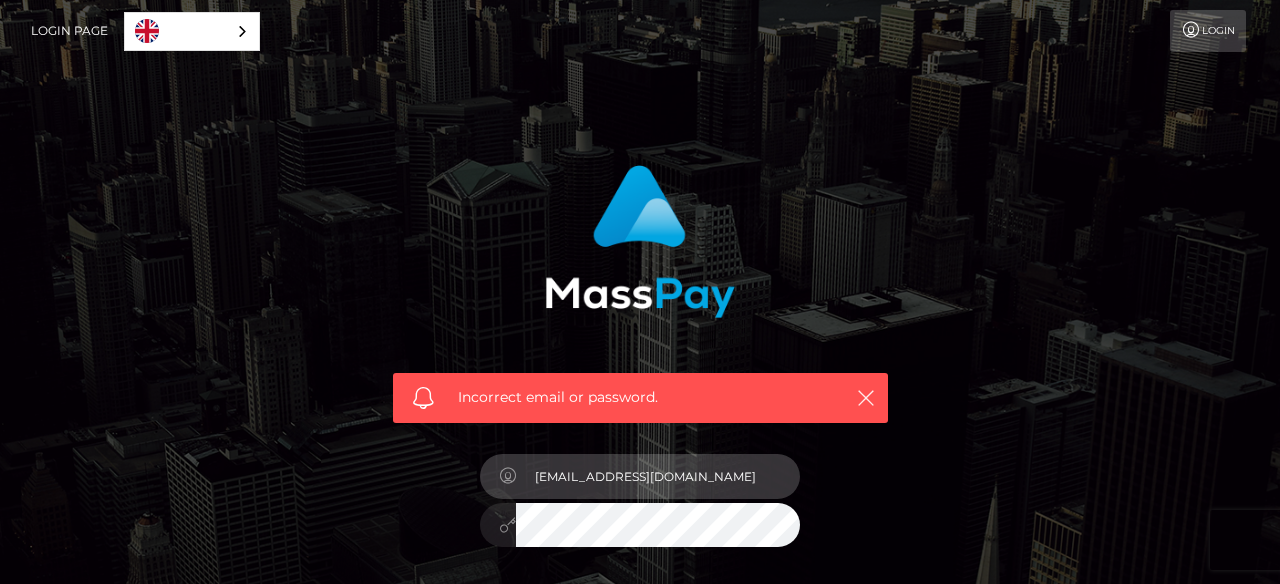 drag, startPoint x: 689, startPoint y: 472, endPoint x: 493, endPoint y: 466, distance: 196.09181 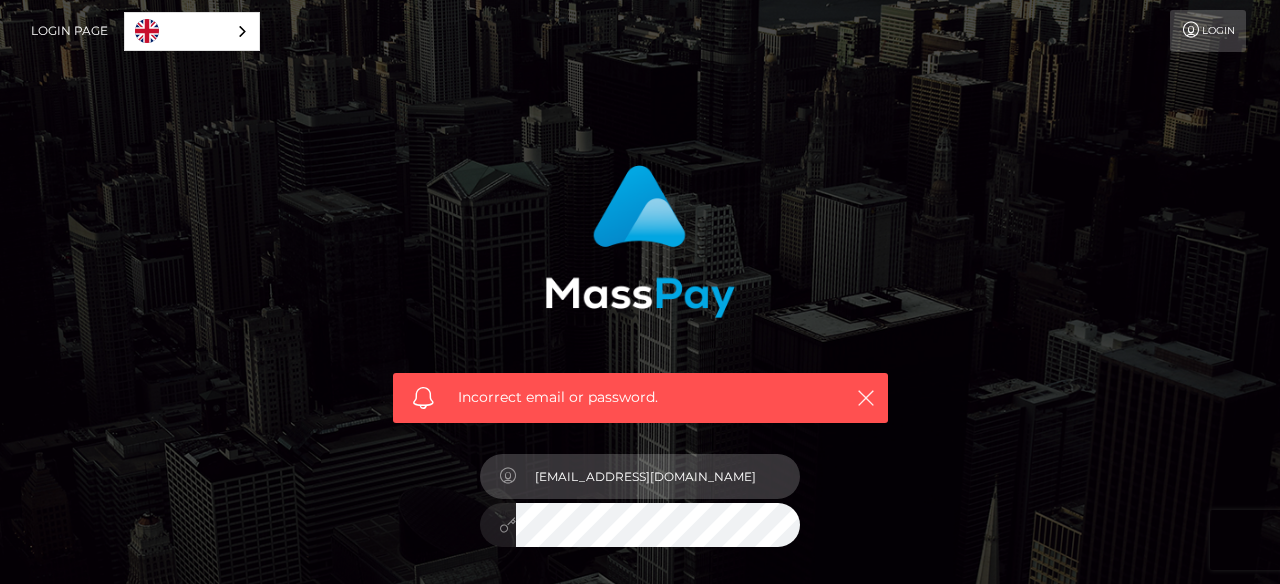 type on "selenafitxxx@gmail.com" 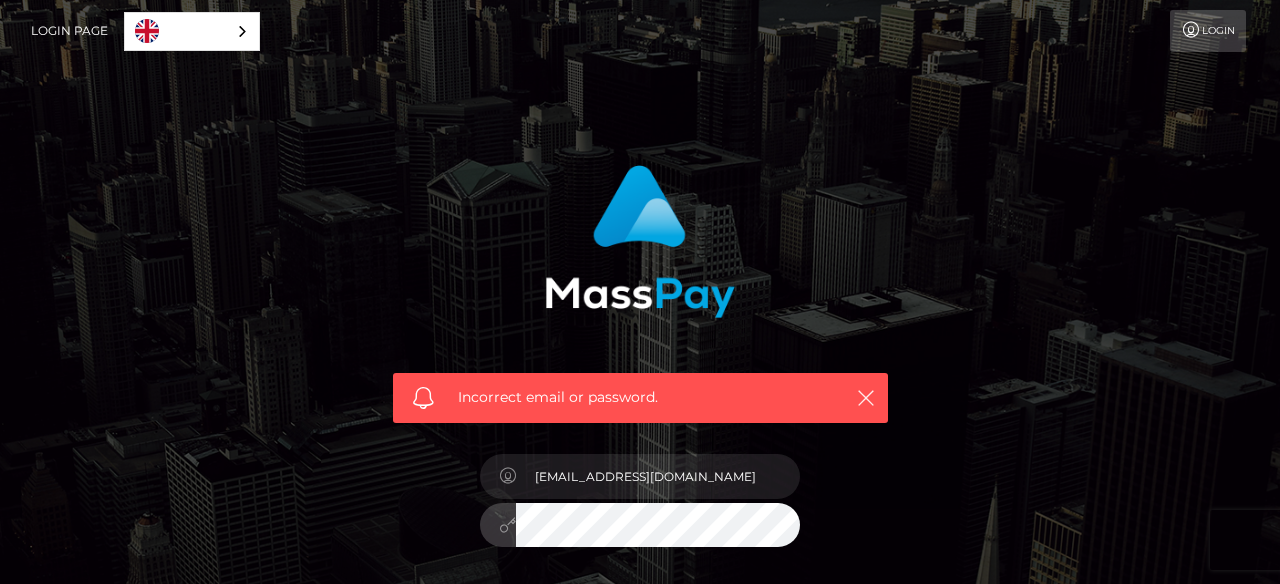 click on "Incorrect email or password.
In order to protect your account, we're utilizing the help of a captcha service. Your adblocker could be preventing the captcha from performing properly. Please disable the adblocker prior to logging in.
selenafitxxx@gmail.com" at bounding box center [640, 427] 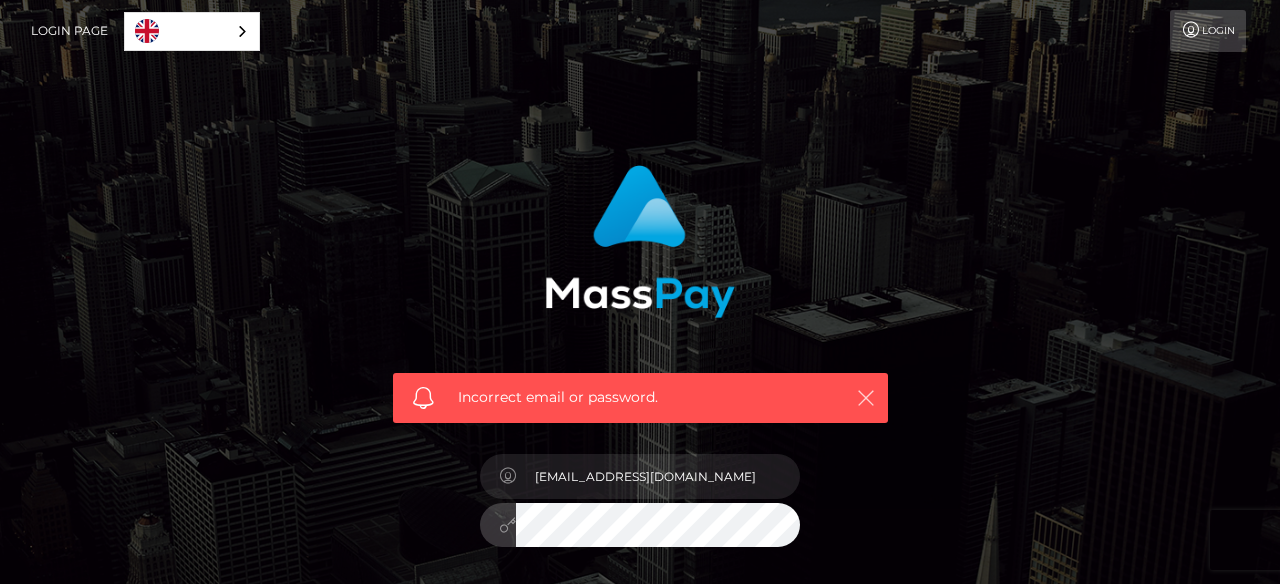 click at bounding box center [866, 398] 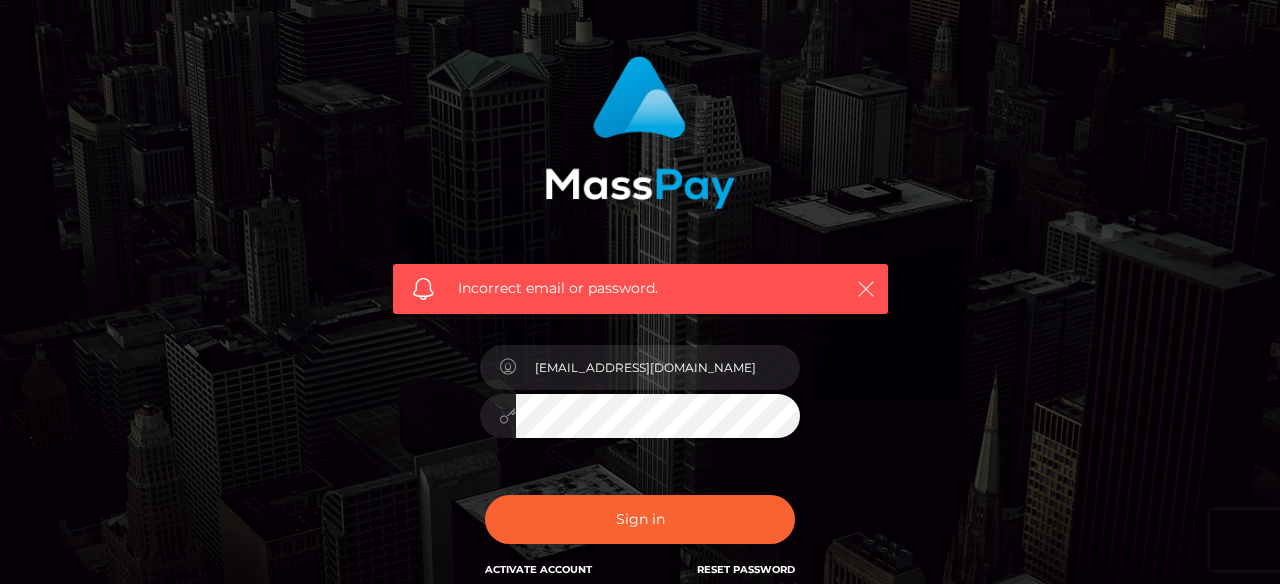 scroll, scrollTop: 110, scrollLeft: 0, axis: vertical 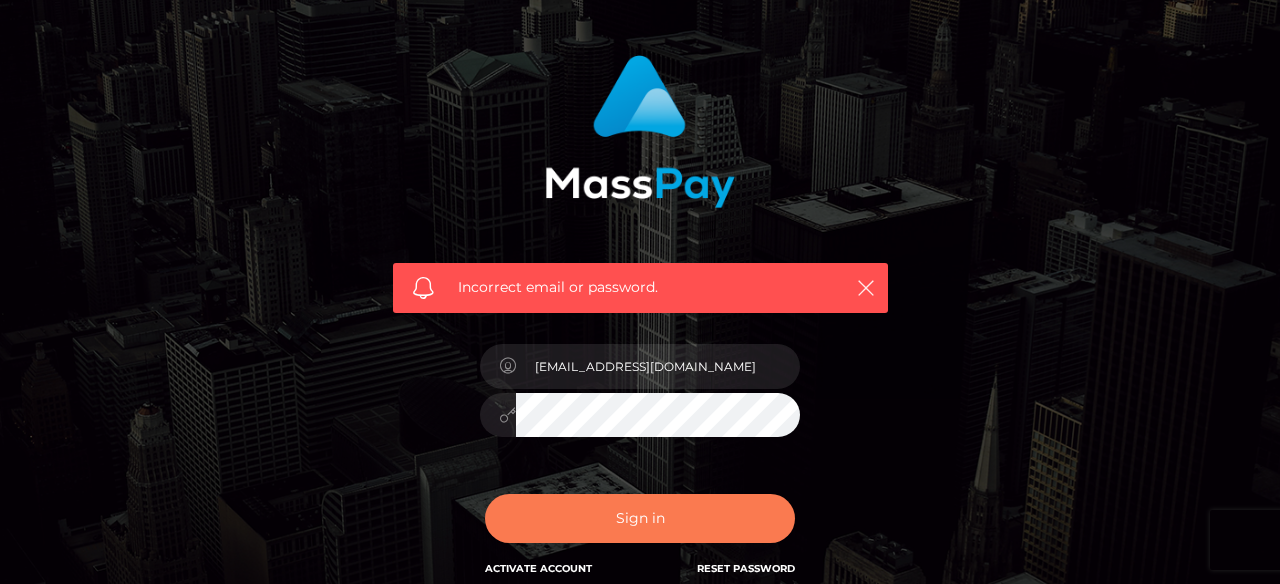 click on "Sign in" at bounding box center [640, 518] 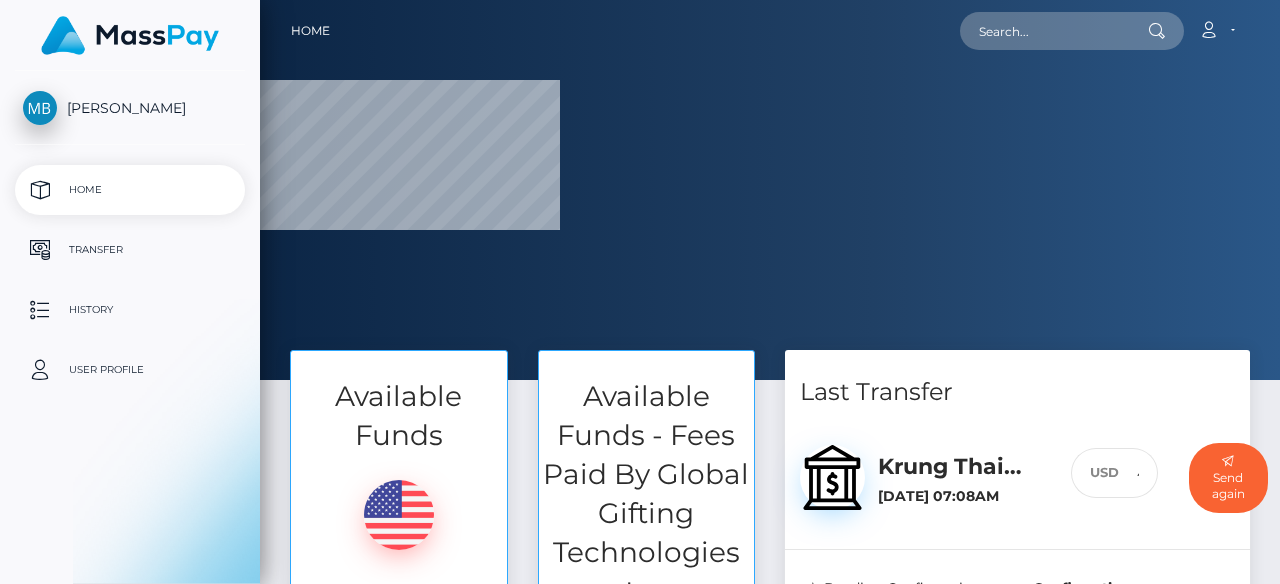scroll, scrollTop: 0, scrollLeft: 0, axis: both 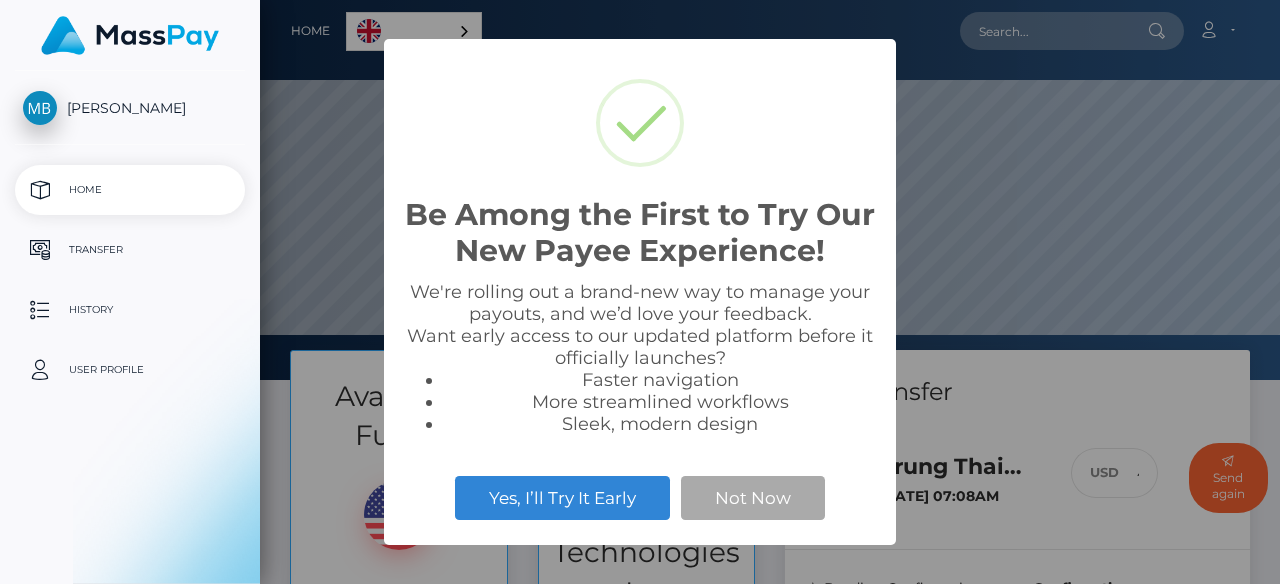 select 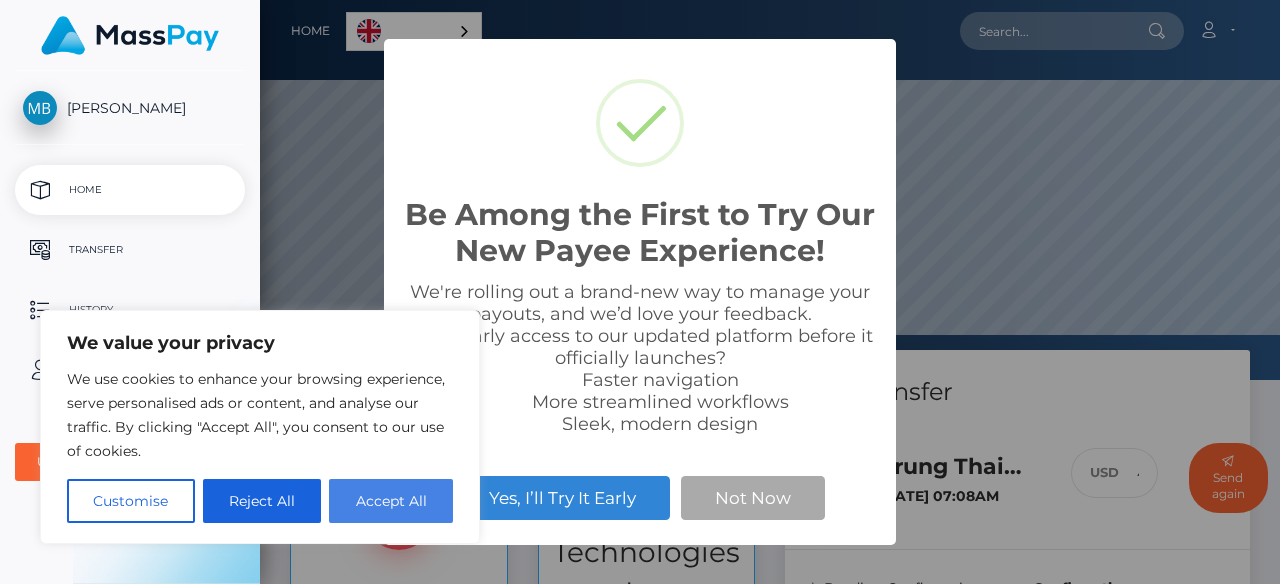 click on "Accept All" at bounding box center [391, 501] 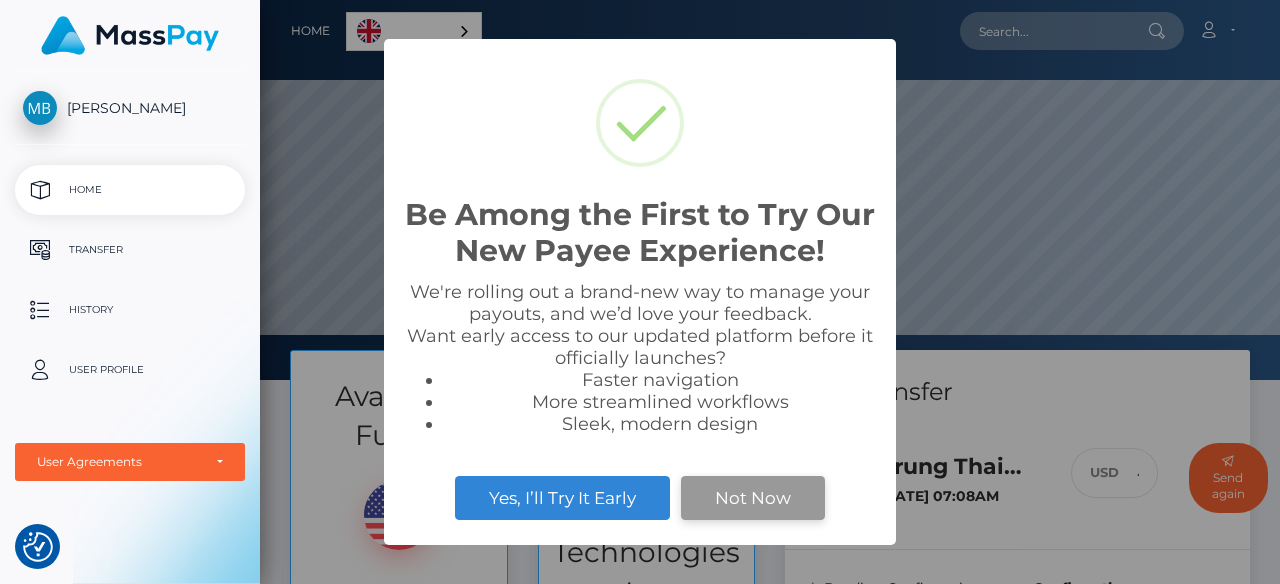 click on "Not Now" at bounding box center (753, 498) 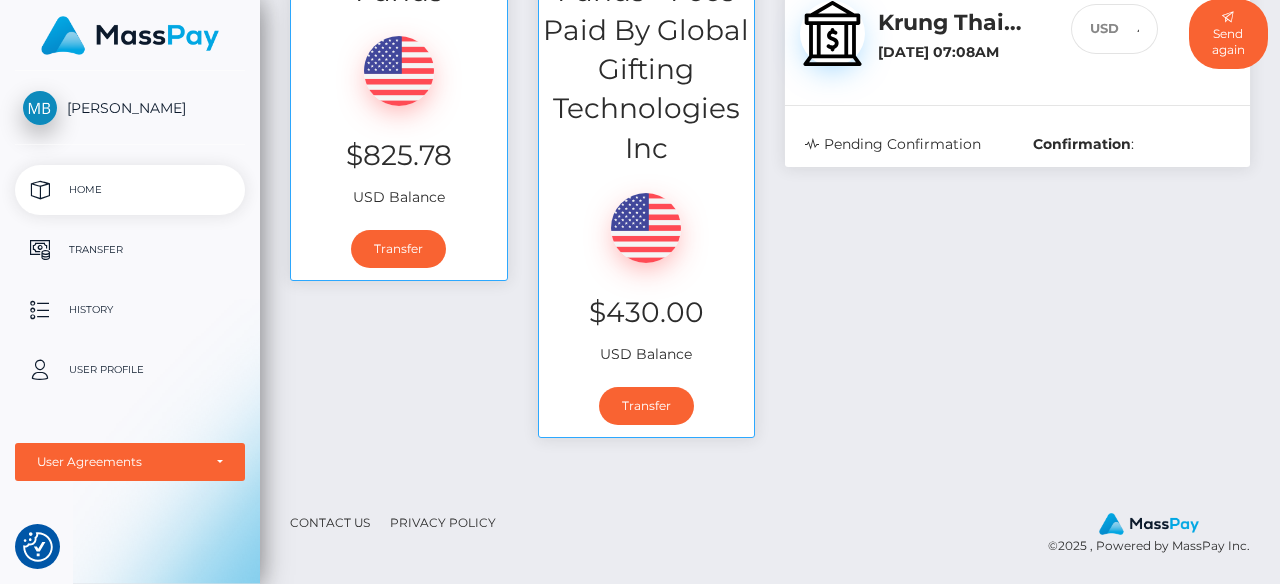 scroll, scrollTop: 400, scrollLeft: 0, axis: vertical 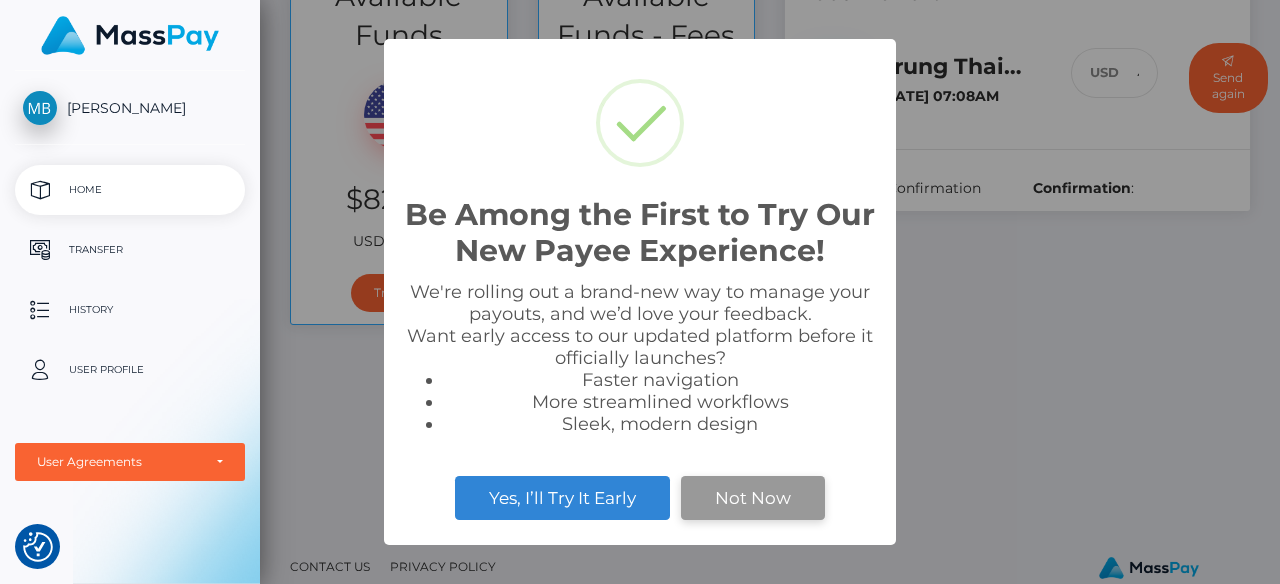 click on "Not Now" at bounding box center [753, 498] 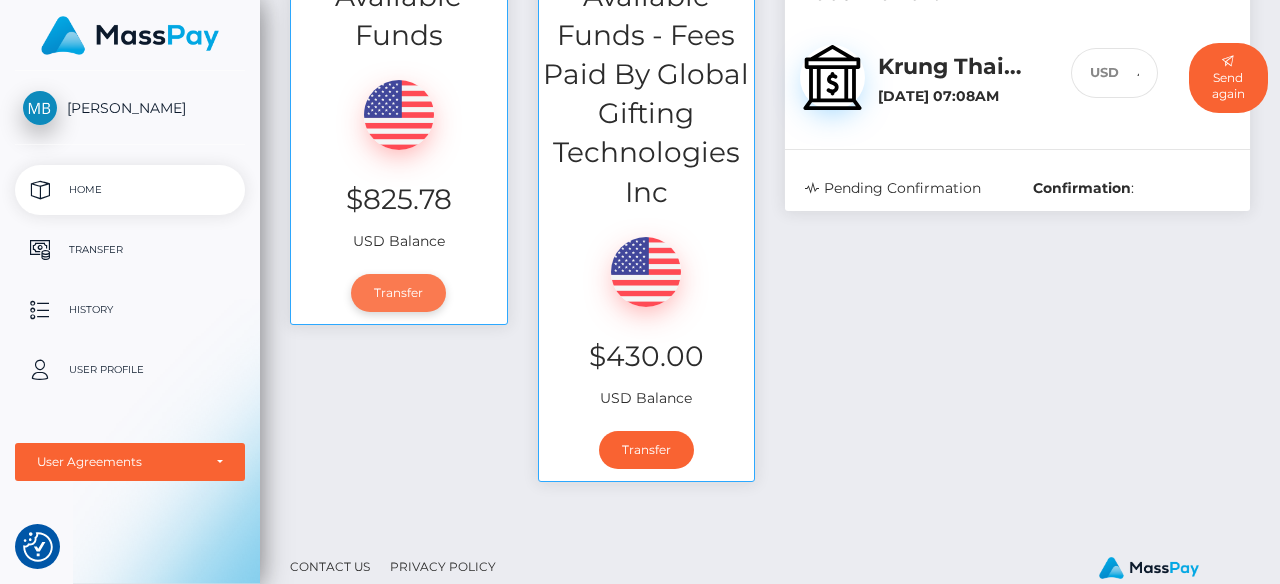 click on "Transfer" at bounding box center [398, 293] 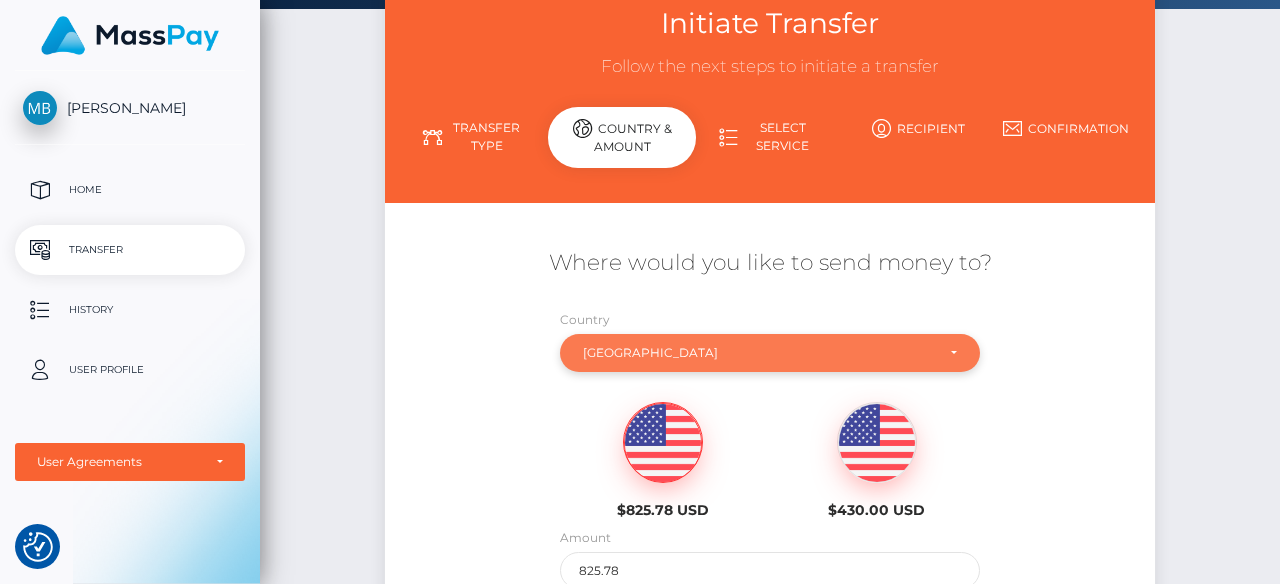 scroll, scrollTop: 131, scrollLeft: 0, axis: vertical 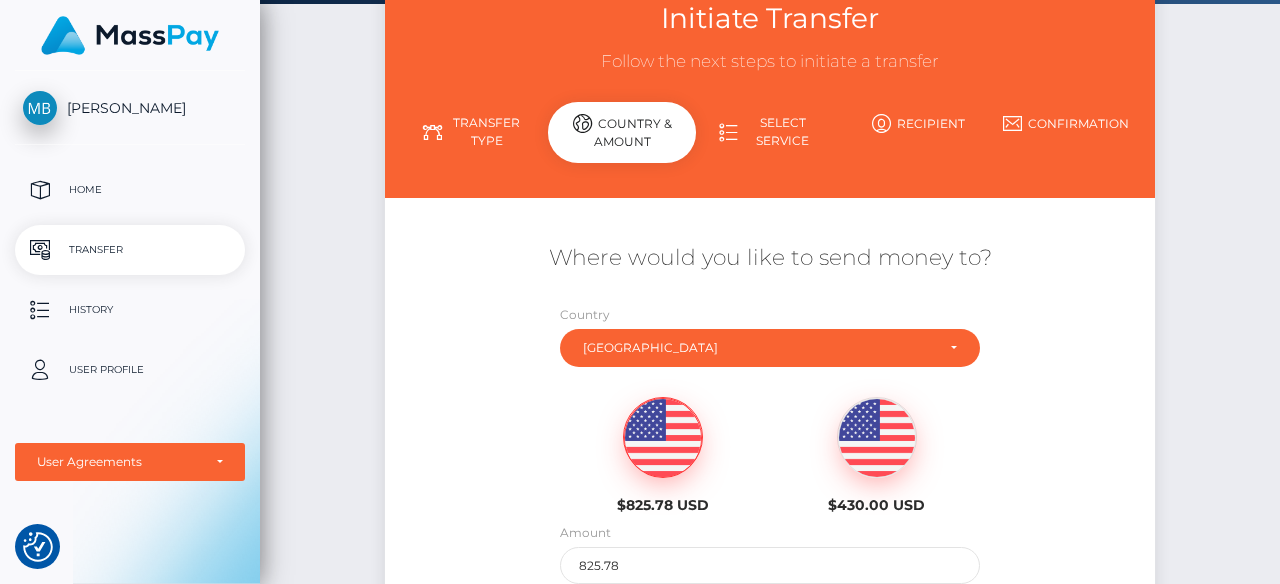 click at bounding box center [663, 438] 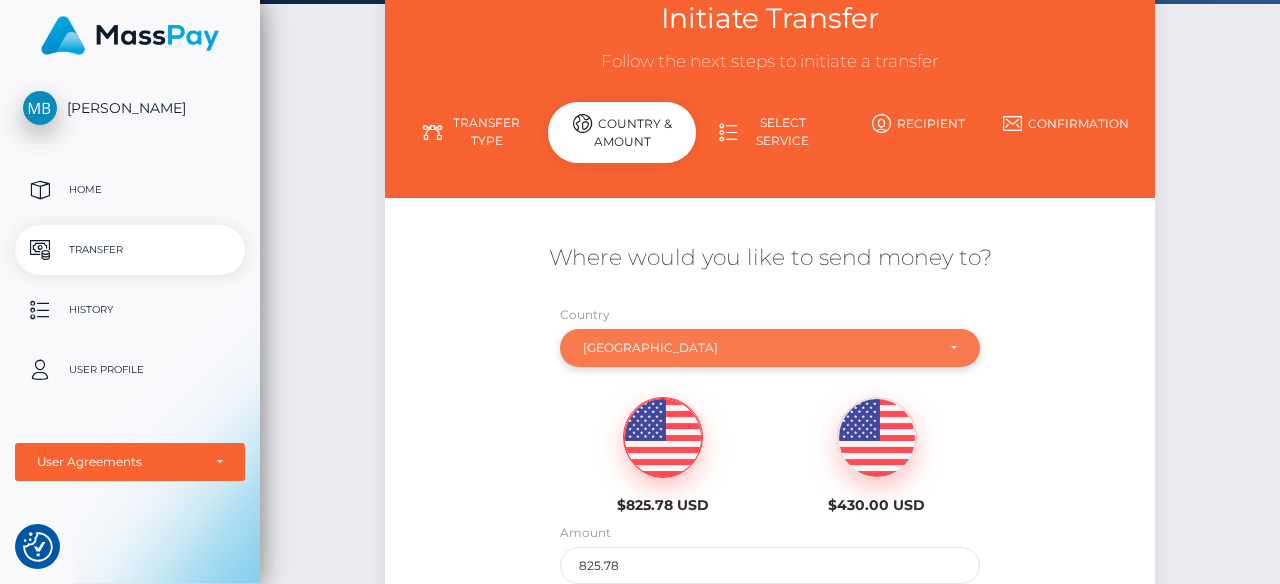 click on "United Kingdom" at bounding box center (769, 348) 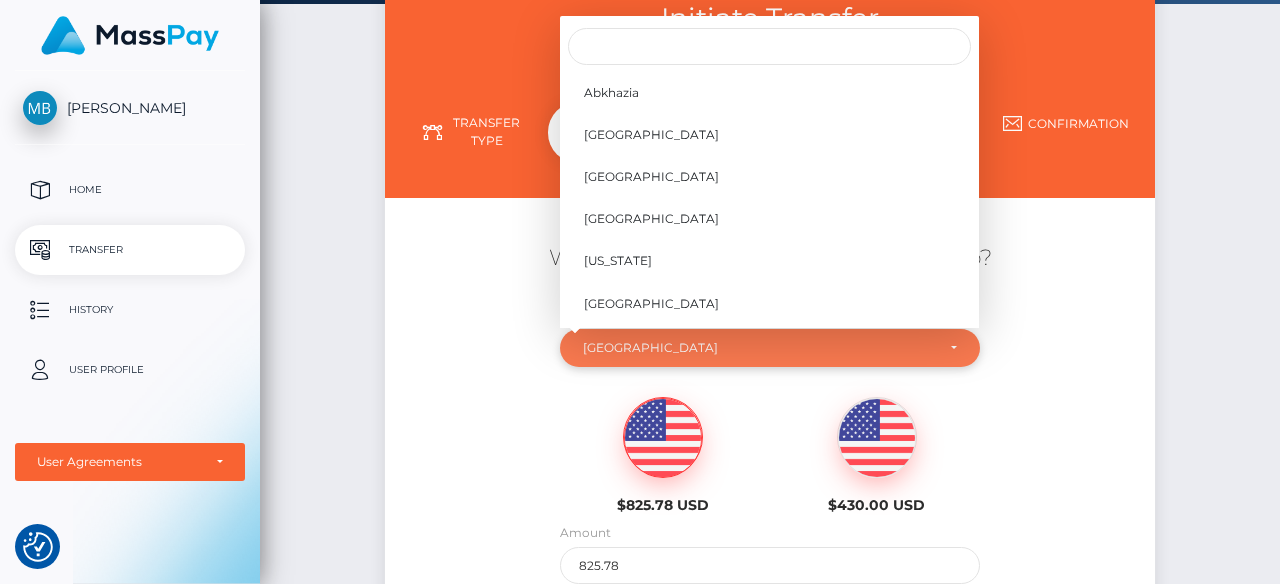 scroll, scrollTop: 8177, scrollLeft: 0, axis: vertical 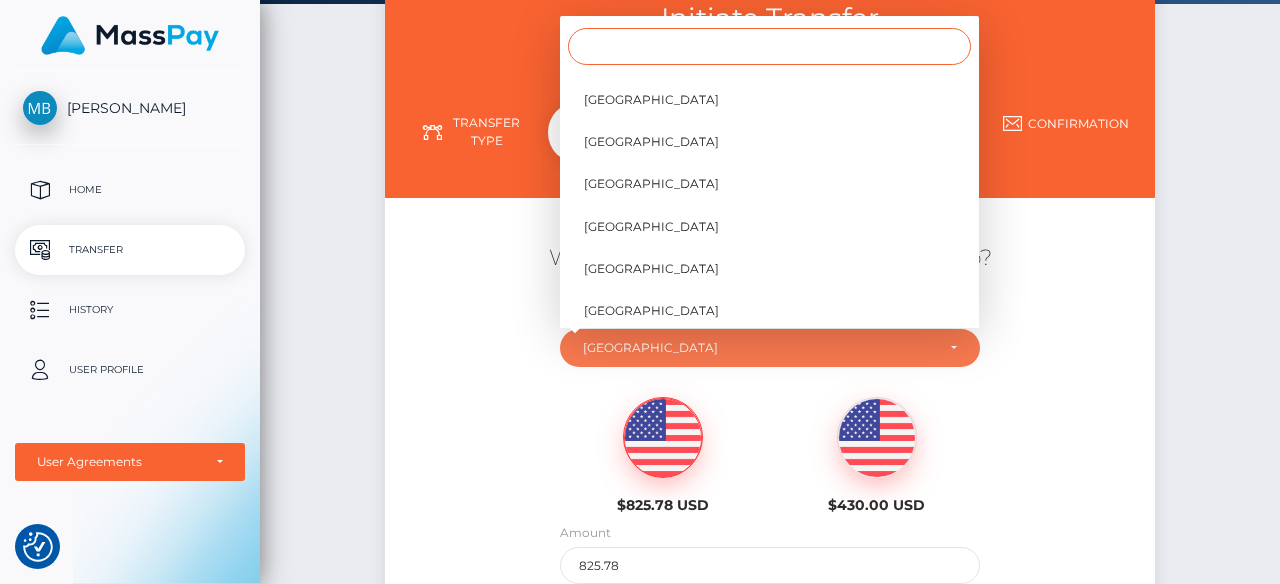 click at bounding box center [769, 46] 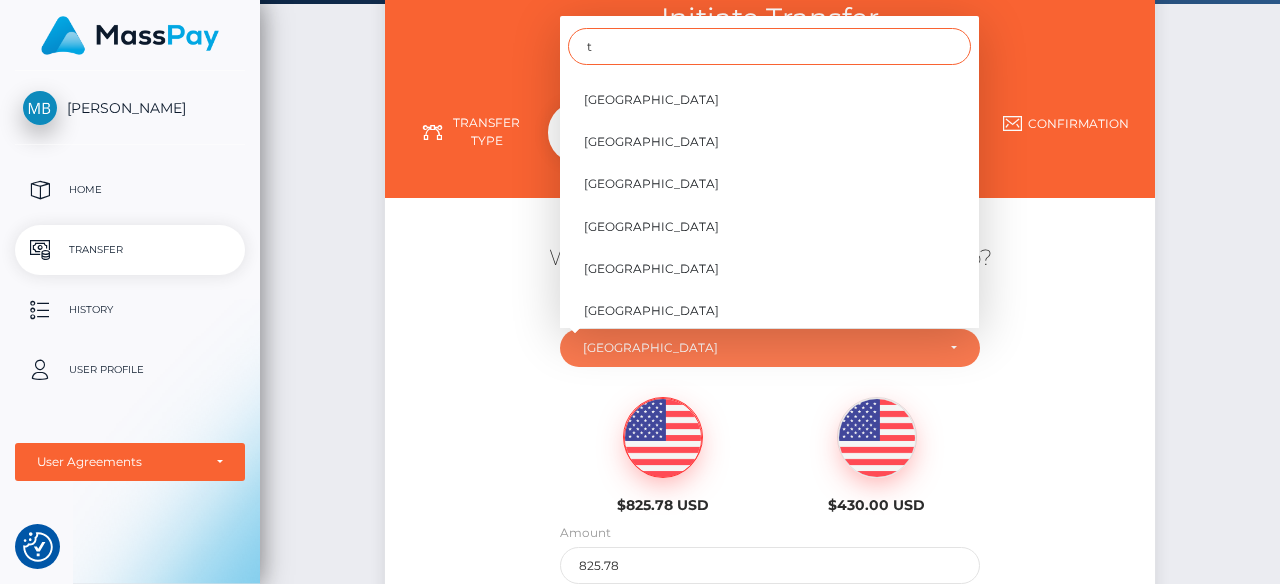 scroll, scrollTop: 0, scrollLeft: 0, axis: both 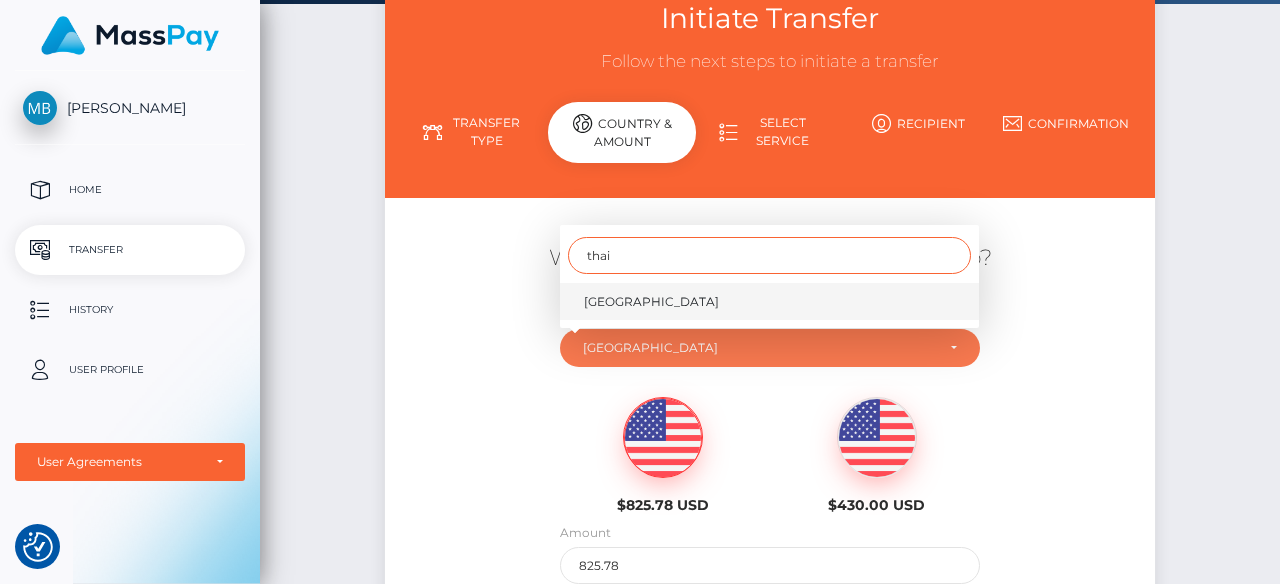 type on "thai" 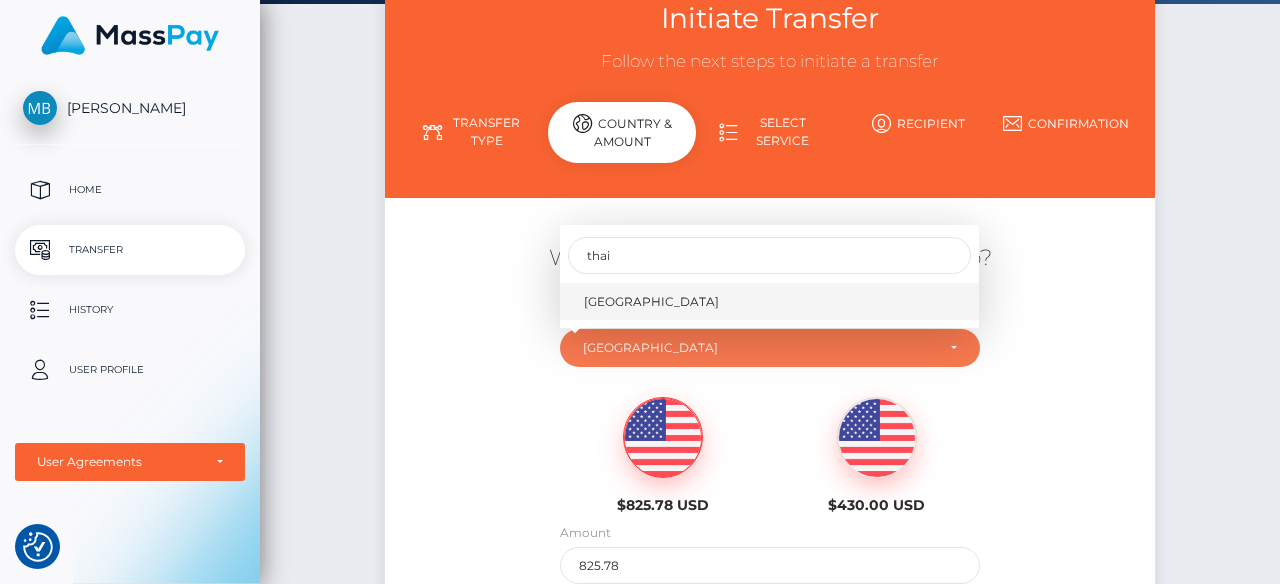 click on "Thailand" at bounding box center [651, 301] 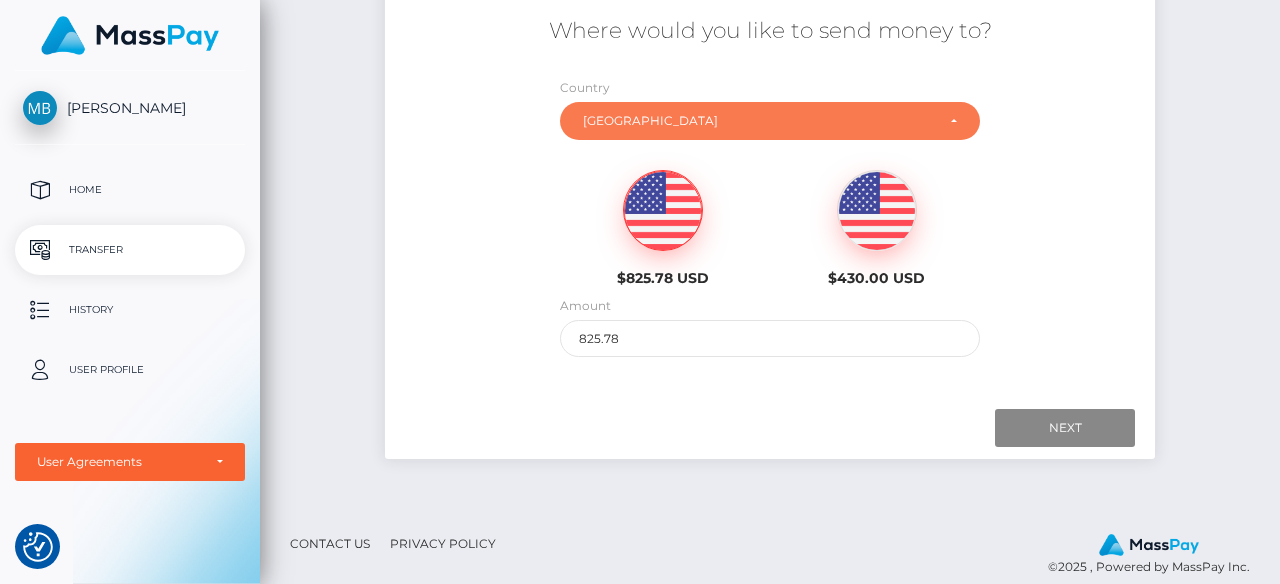 scroll, scrollTop: 380, scrollLeft: 0, axis: vertical 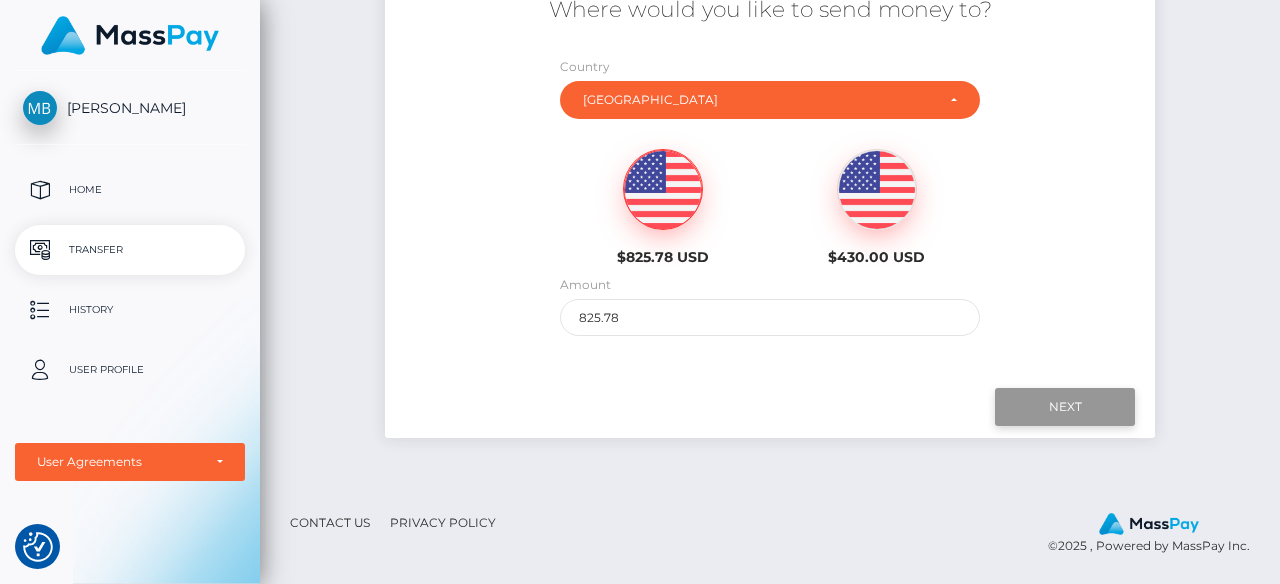 click on "Next" at bounding box center (1065, 407) 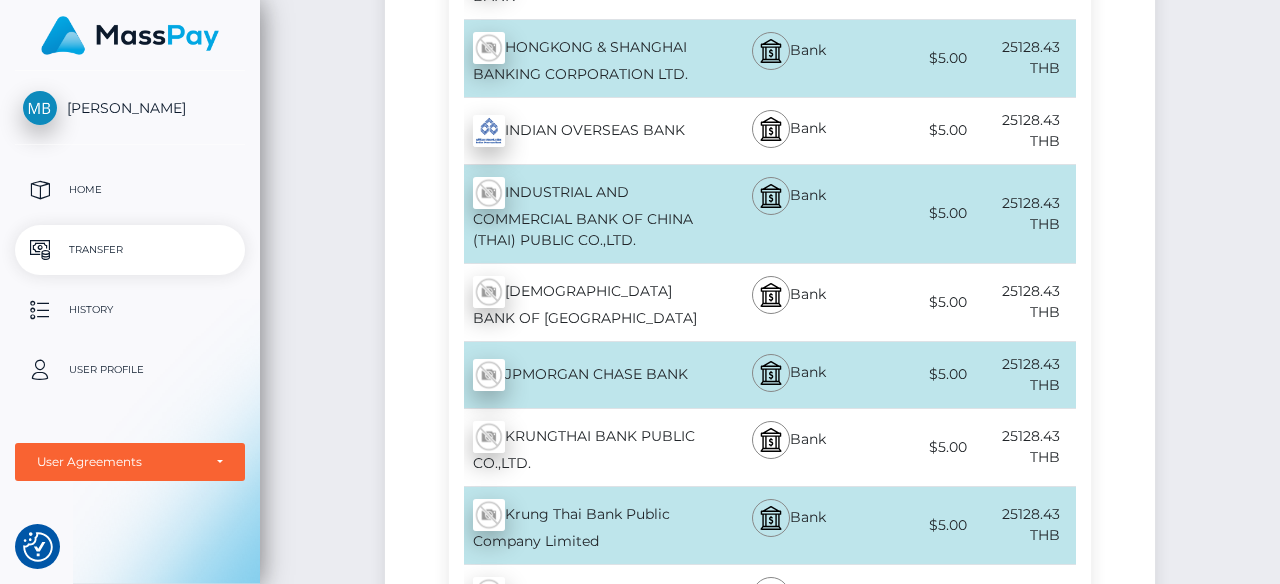 scroll, scrollTop: 2087, scrollLeft: 0, axis: vertical 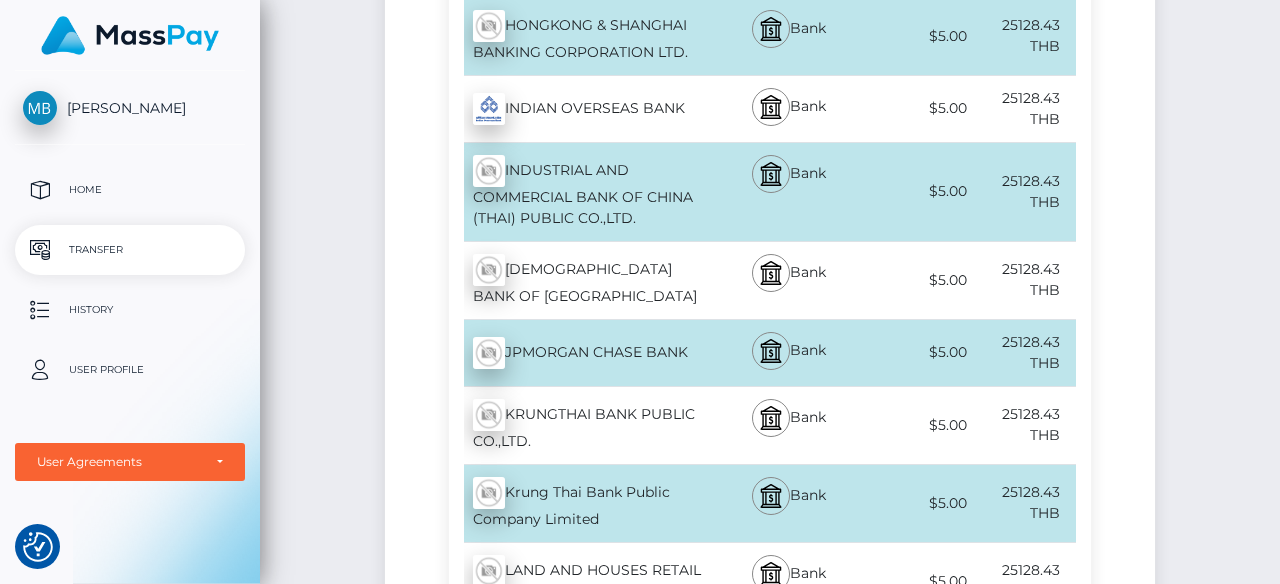 click on "Krung Thai Bank Public Company Limited  - THB" at bounding box center (579, 503) 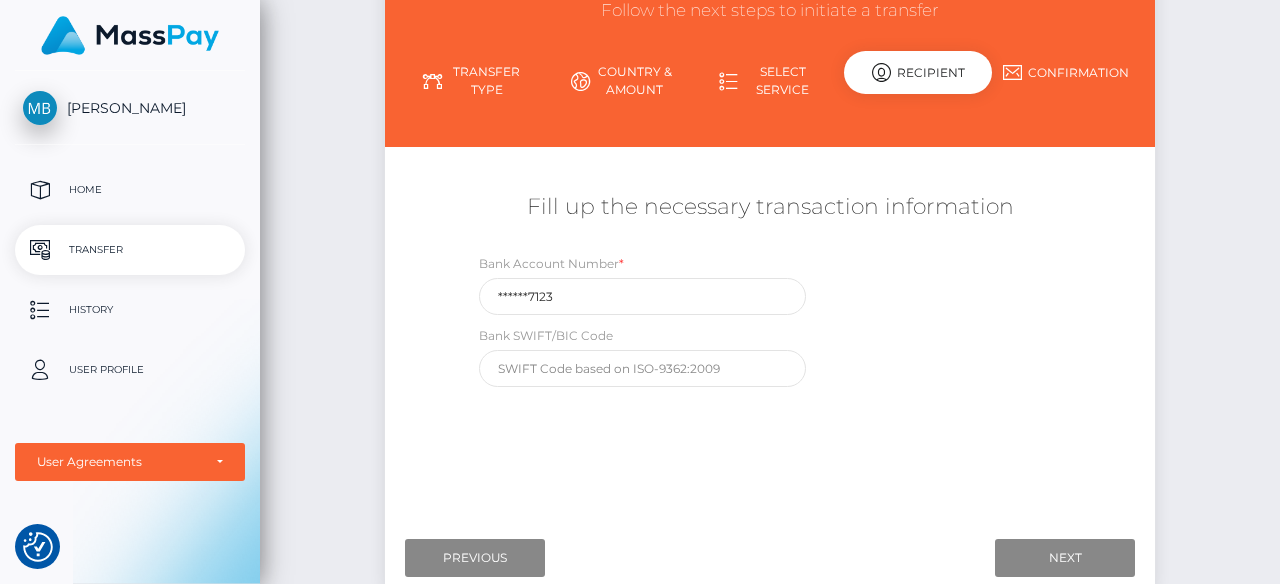 scroll, scrollTop: 186, scrollLeft: 0, axis: vertical 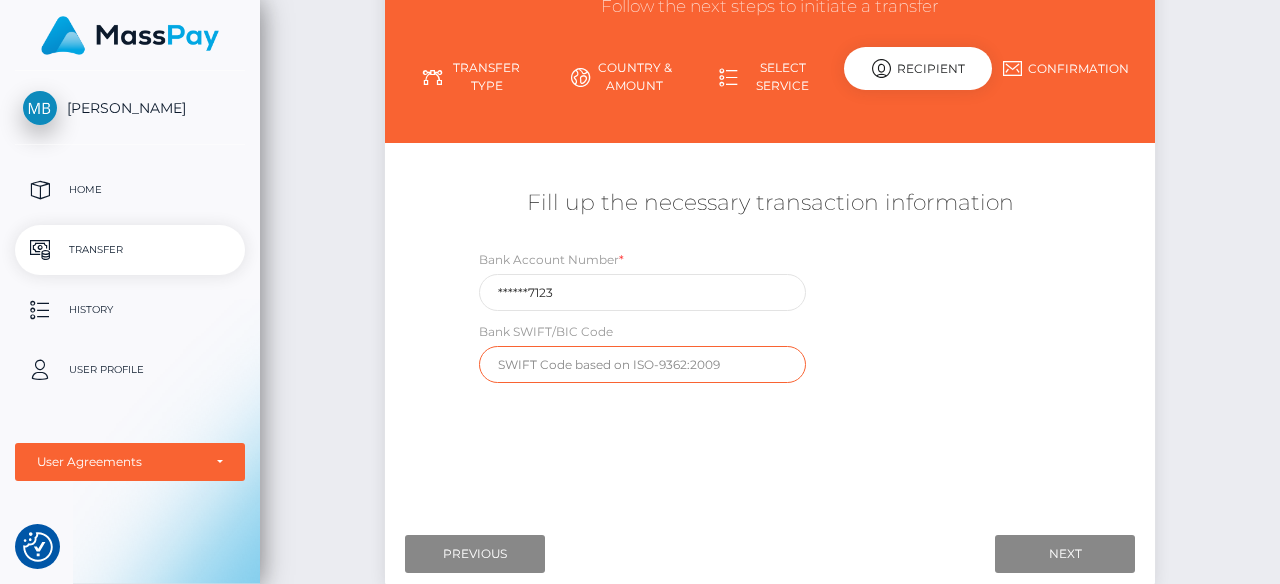 click at bounding box center (642, 364) 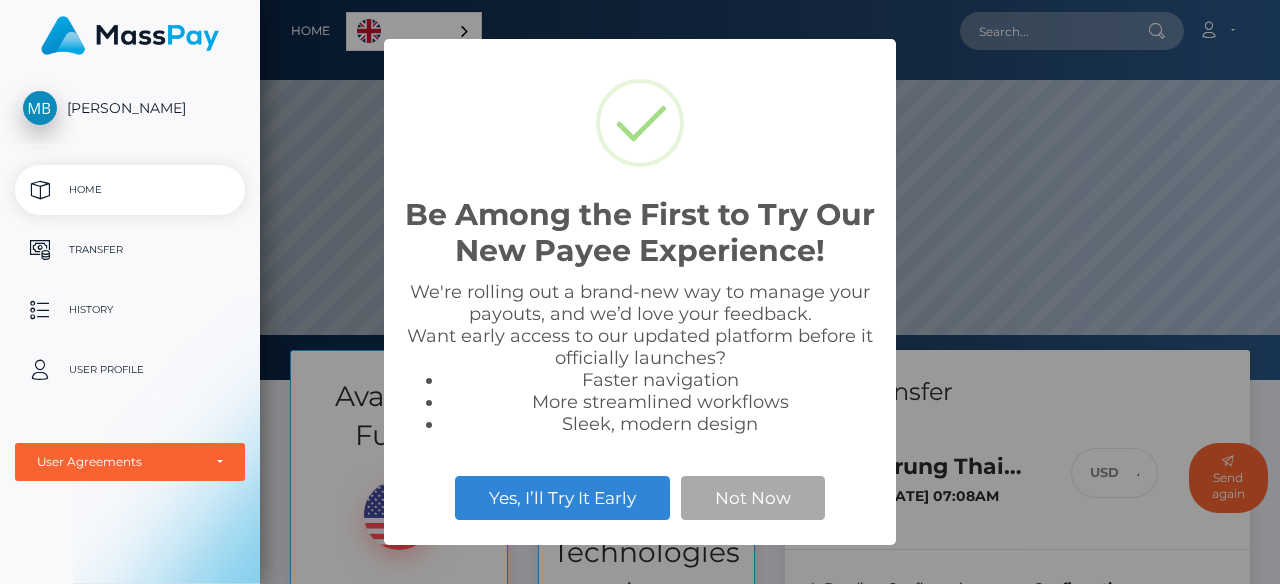 scroll, scrollTop: 0, scrollLeft: 0, axis: both 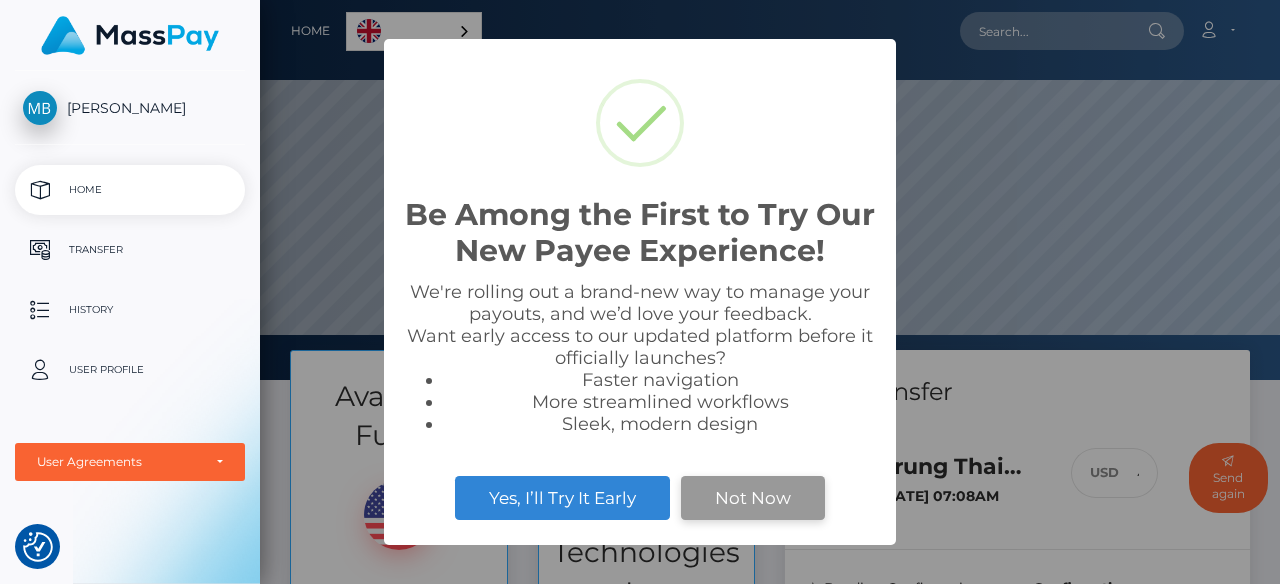 click on "Not Now" at bounding box center (753, 498) 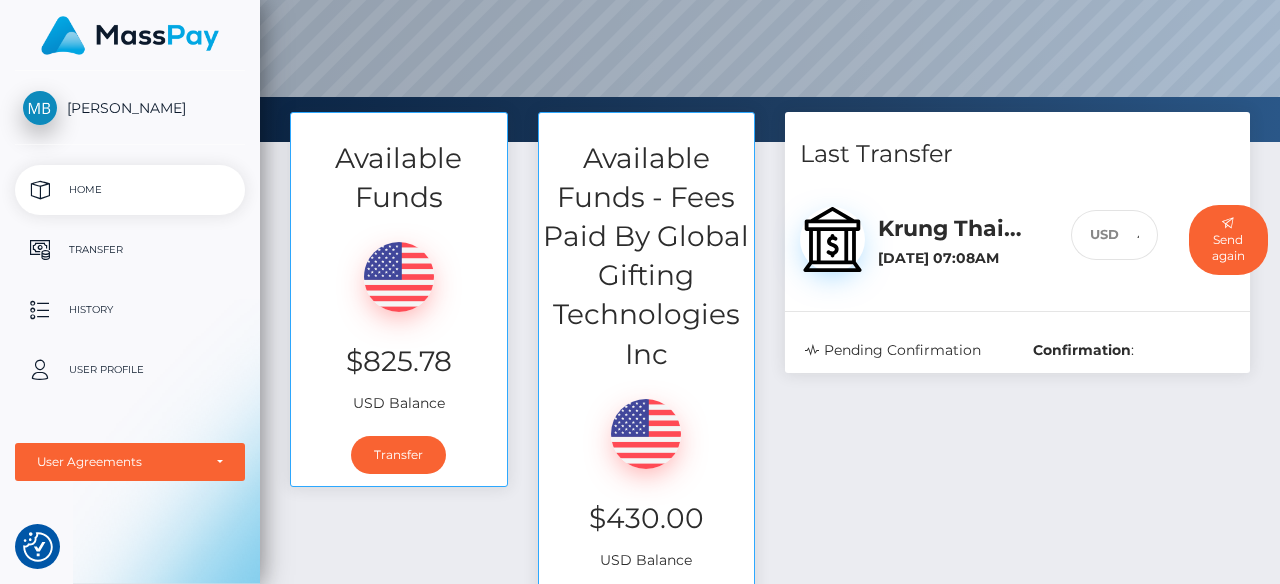 scroll, scrollTop: 239, scrollLeft: 0, axis: vertical 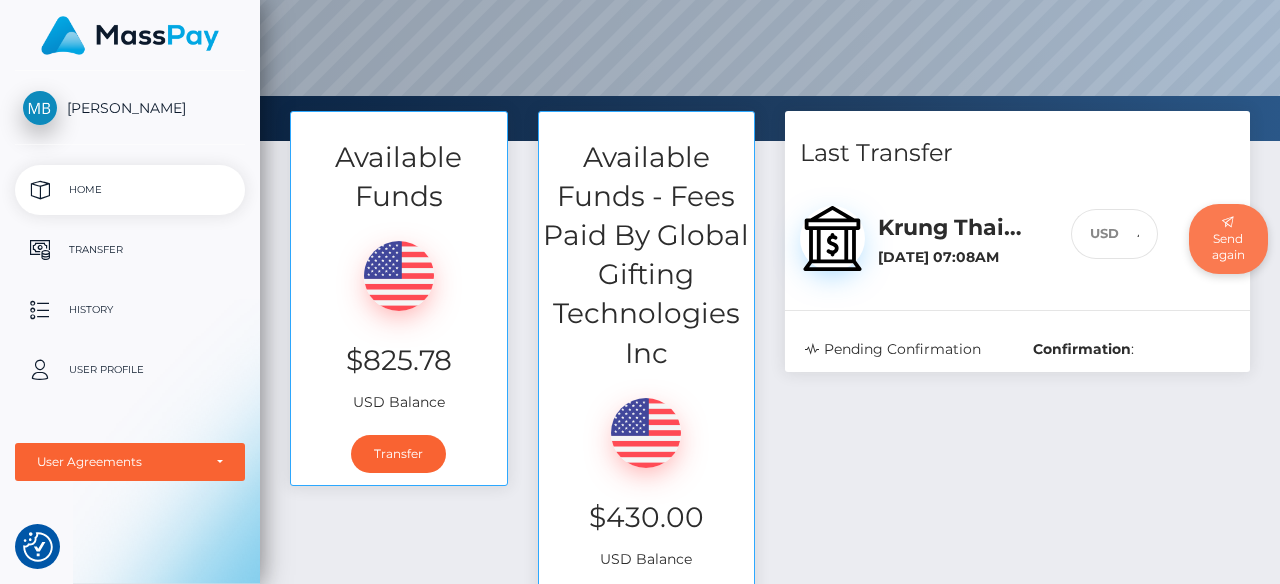 click on "Send again" at bounding box center [1228, 239] 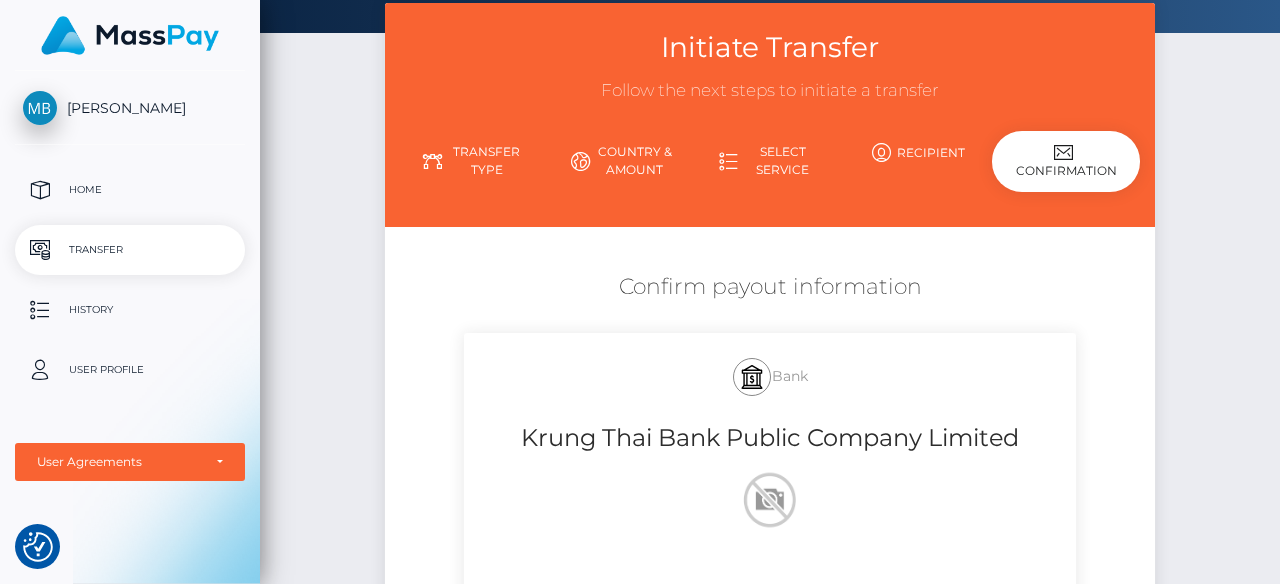 scroll, scrollTop: 0, scrollLeft: 0, axis: both 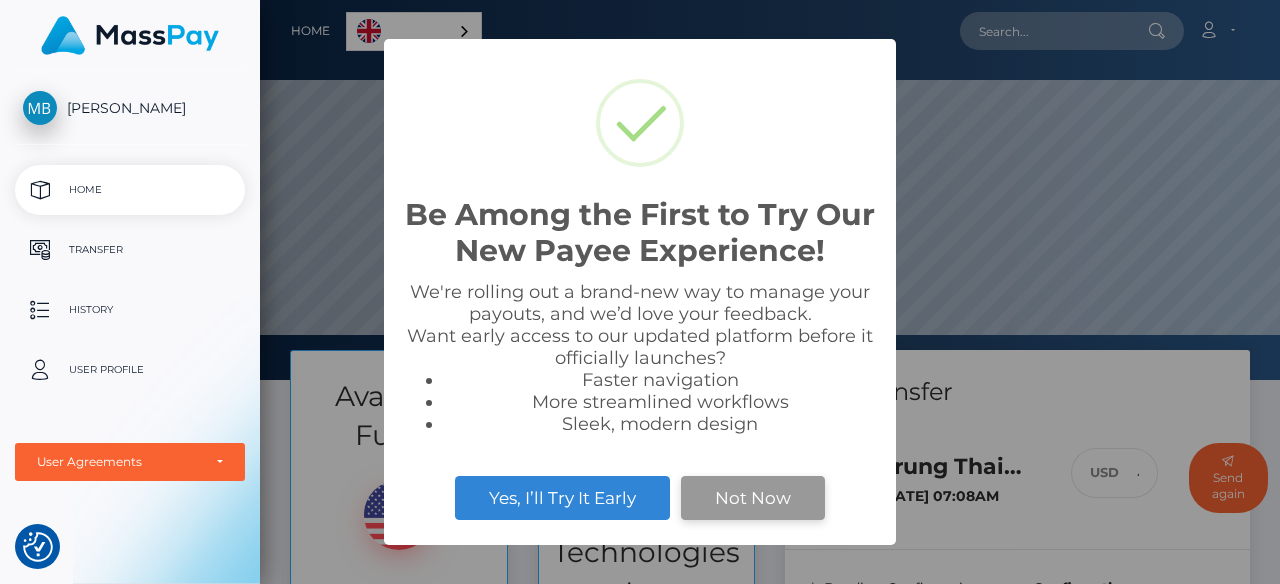 click on "Not Now" at bounding box center (753, 498) 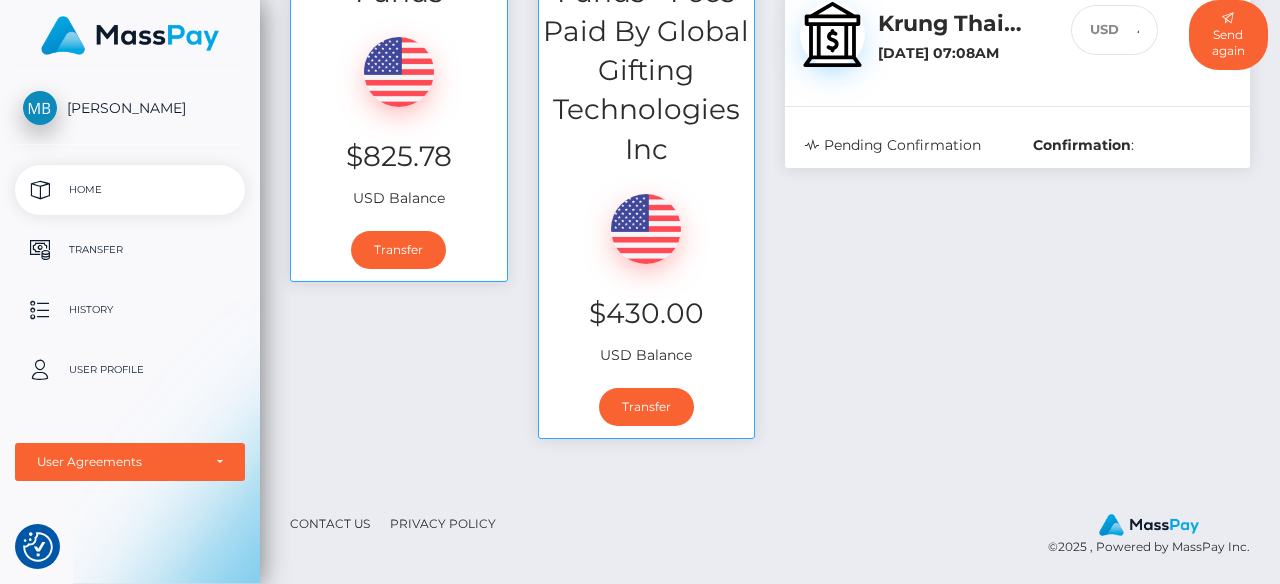 scroll, scrollTop: 444, scrollLeft: 0, axis: vertical 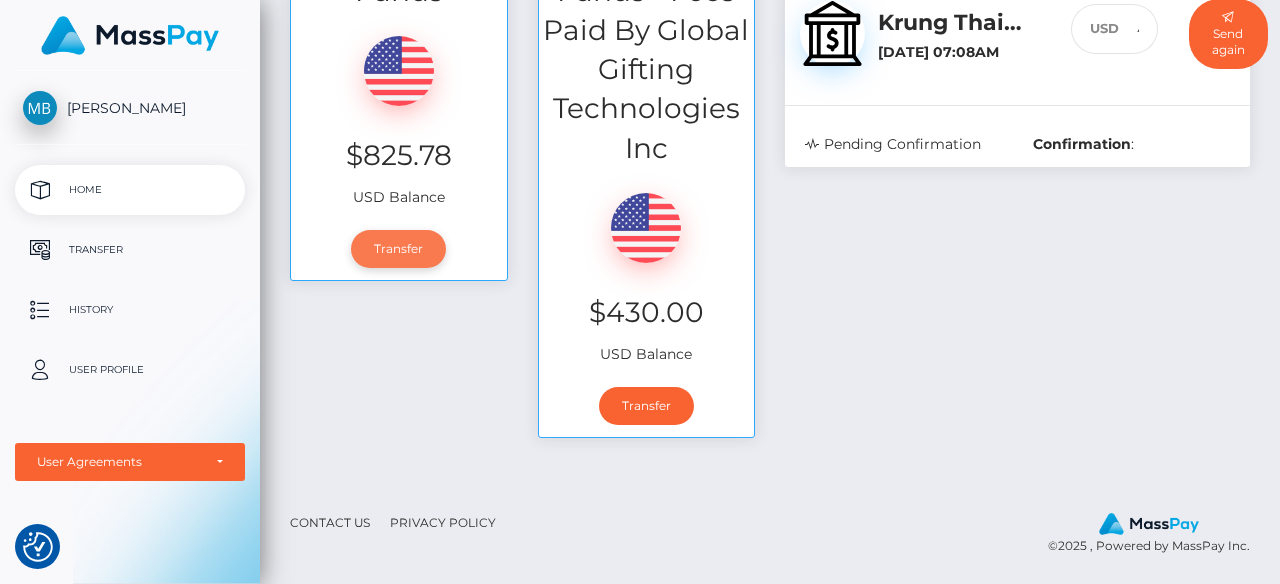 click on "Transfer" at bounding box center [398, 249] 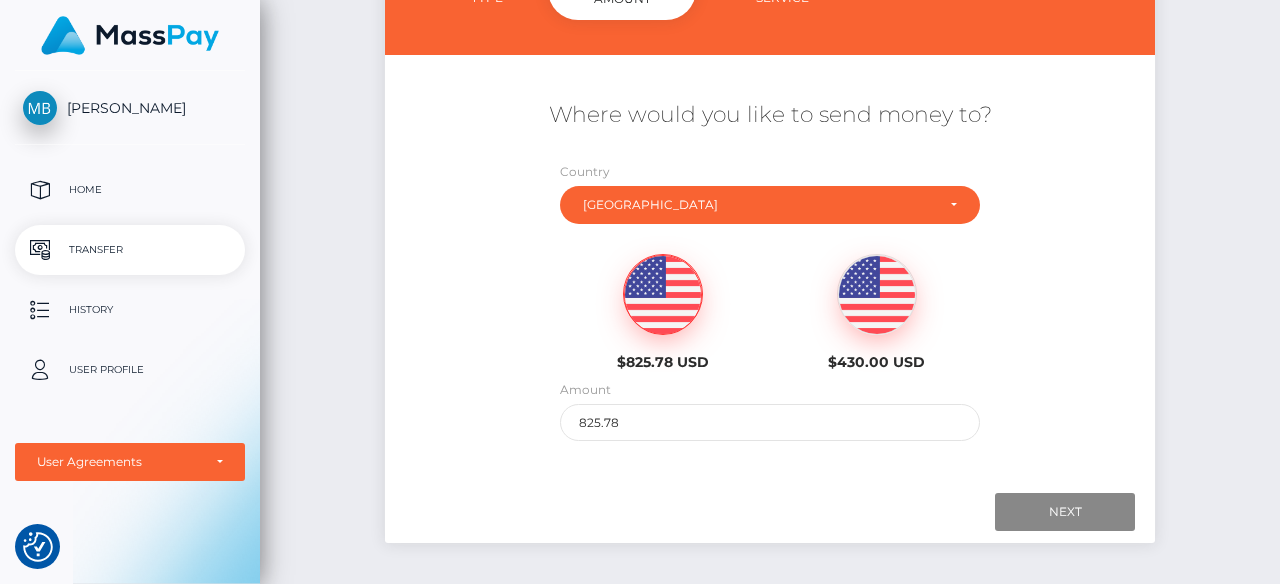 scroll, scrollTop: 278, scrollLeft: 0, axis: vertical 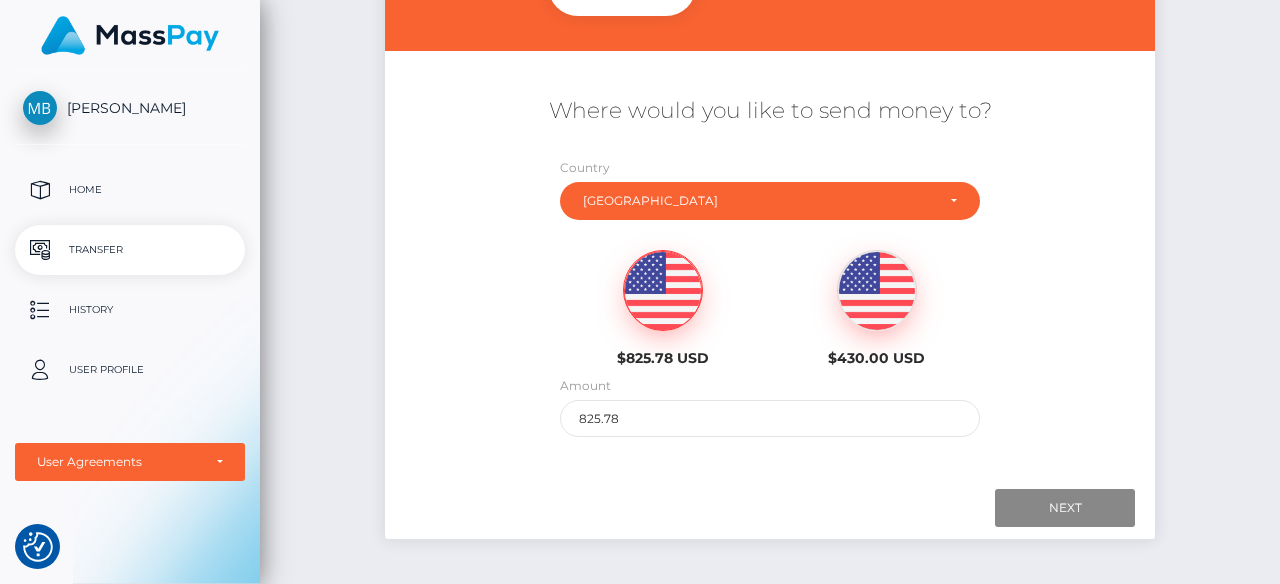 click at bounding box center [663, 291] 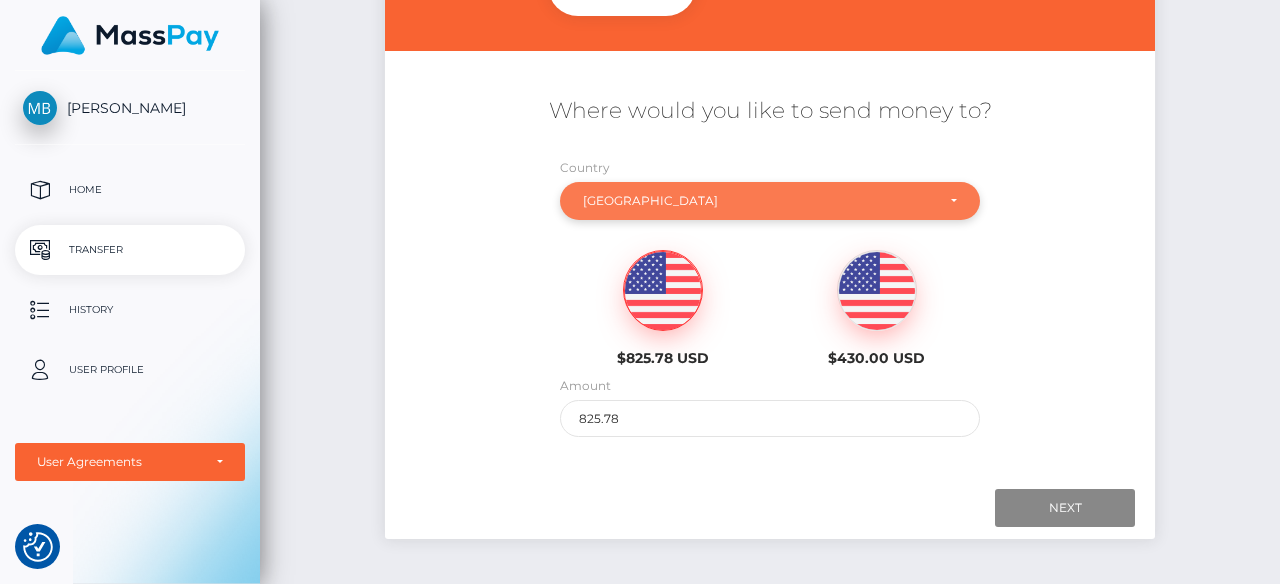 click on "United Kingdom" at bounding box center [758, 201] 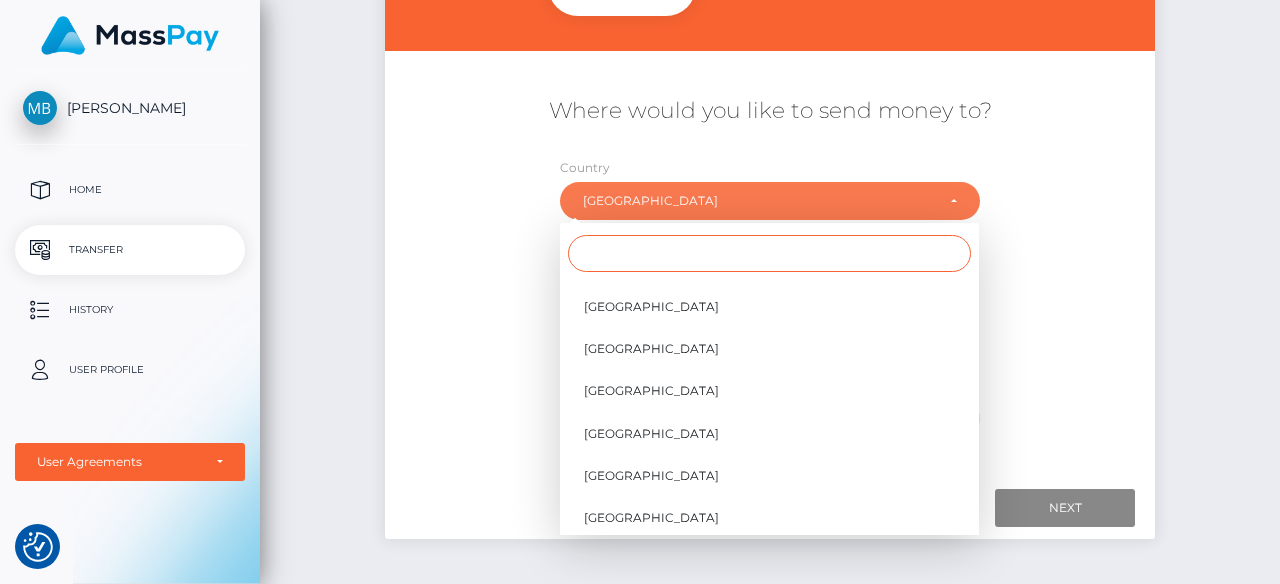click at bounding box center (769, 253) 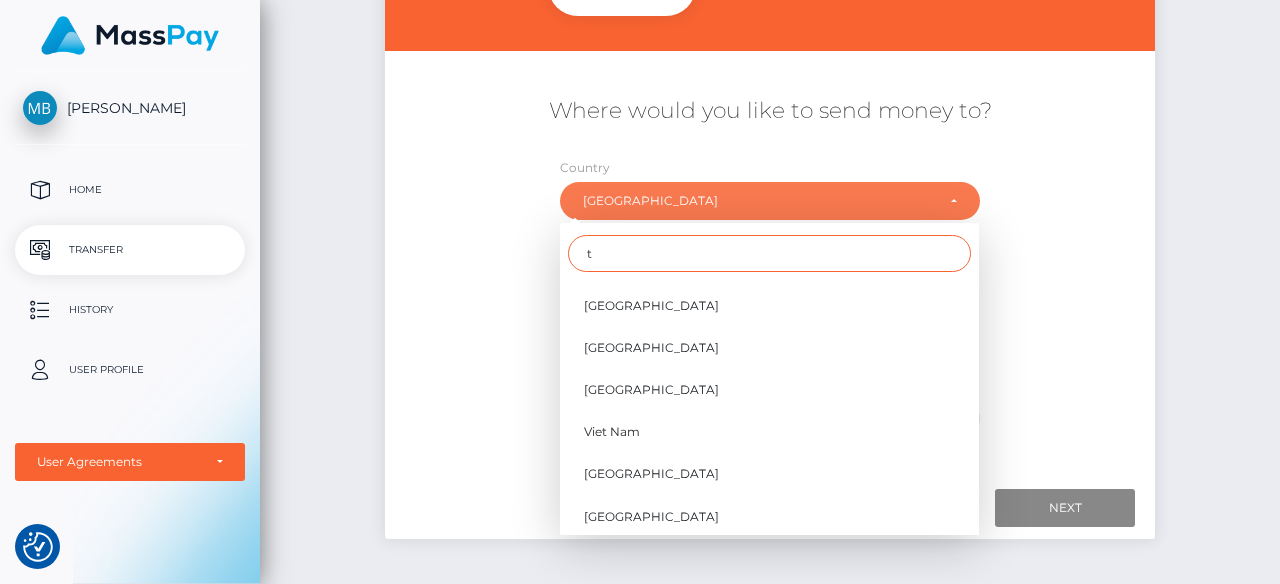 scroll, scrollTop: 0, scrollLeft: 0, axis: both 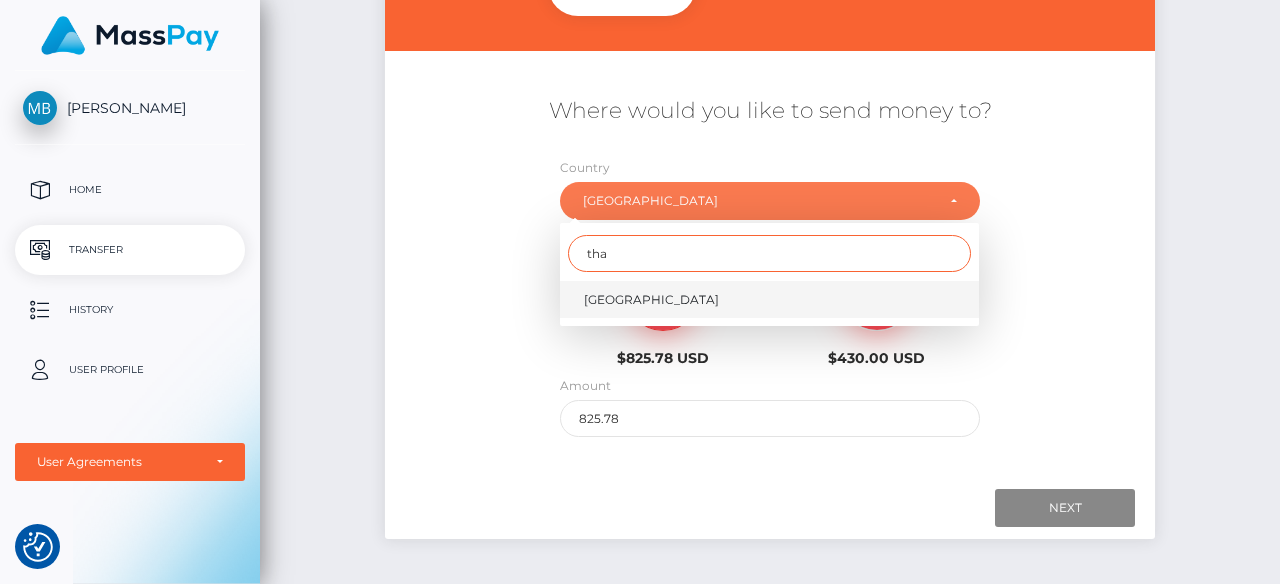 type on "tha" 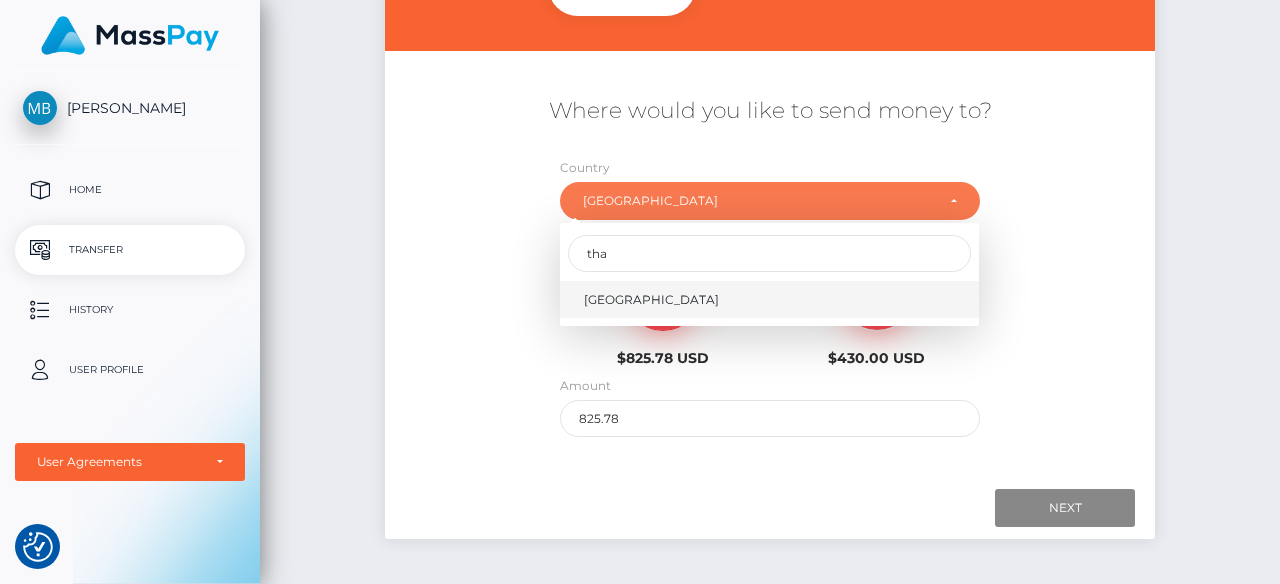 click on "Thailand" at bounding box center (651, 300) 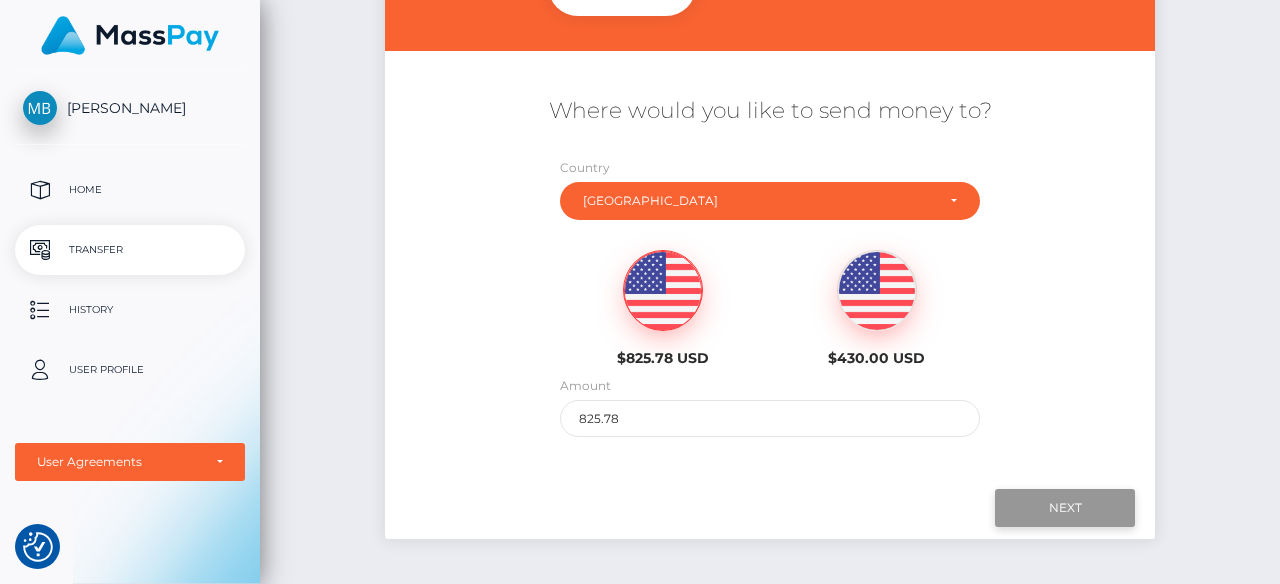 click on "Next" at bounding box center [1065, 508] 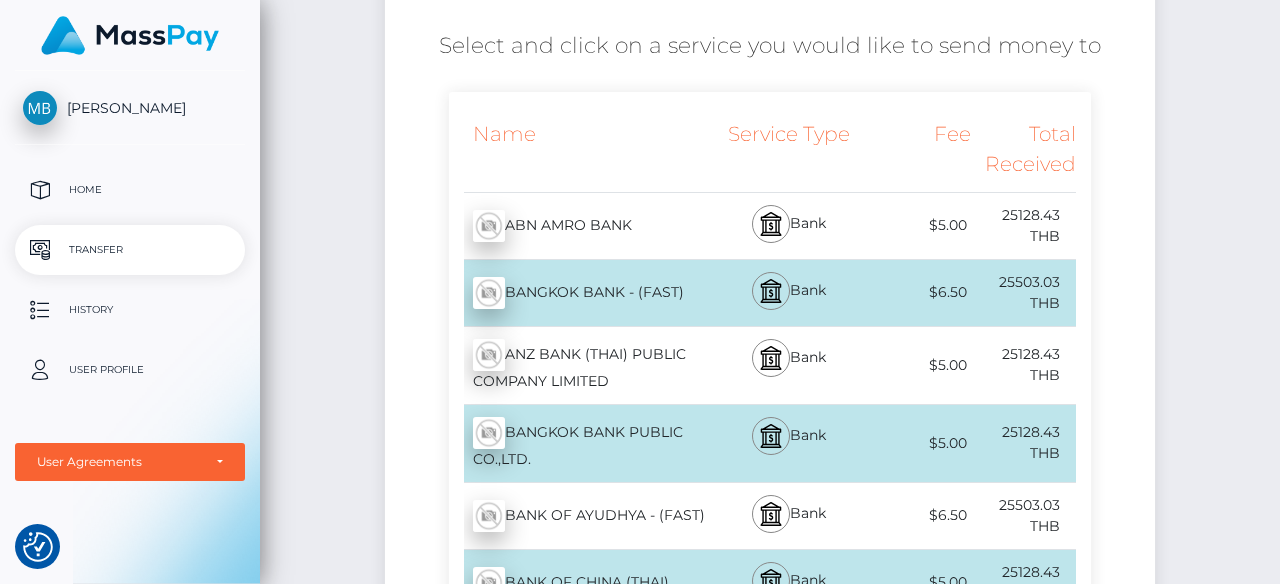 scroll, scrollTop: 357, scrollLeft: 0, axis: vertical 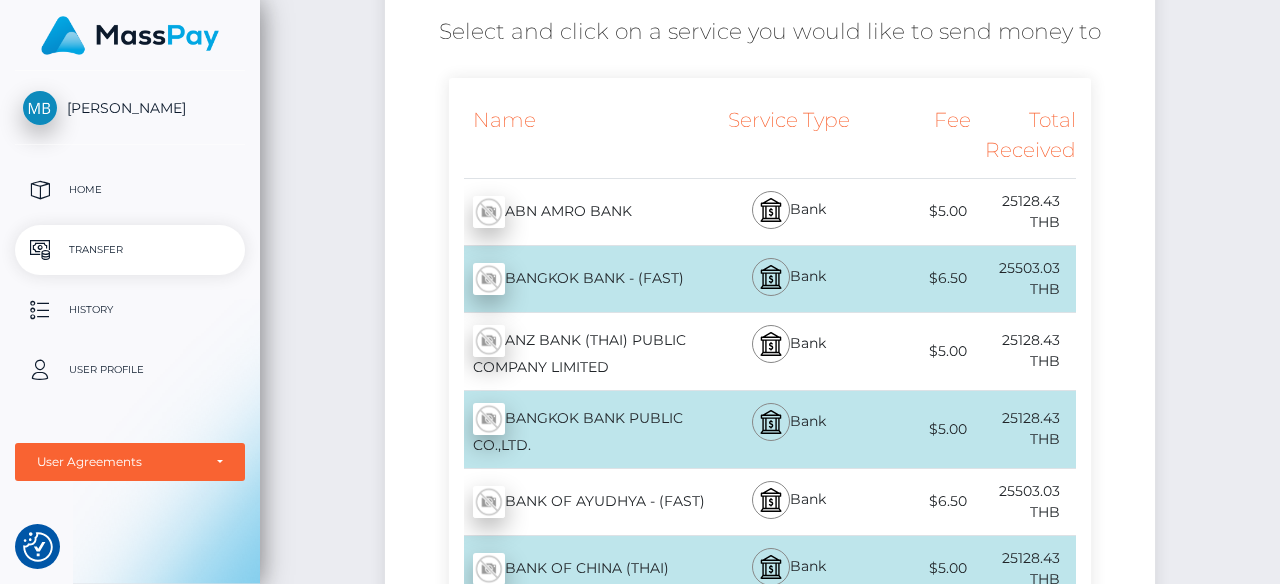 click on "BANGKOK BANK PUBLIC CO.,LTD.  - THB" at bounding box center [579, 429] 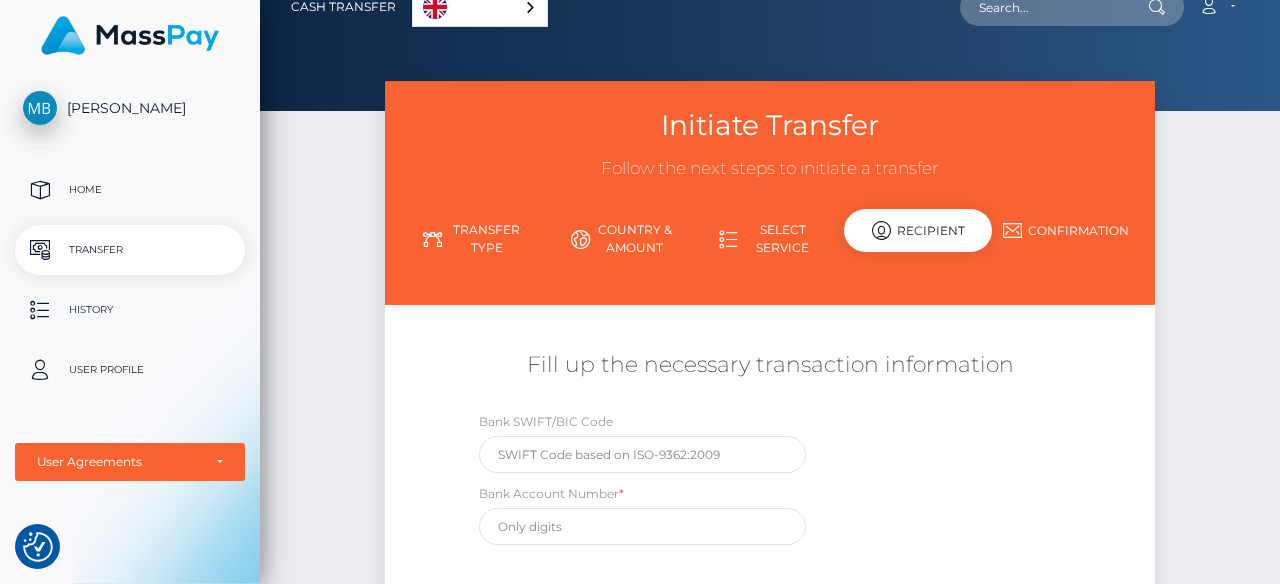 scroll, scrollTop: 35, scrollLeft: 0, axis: vertical 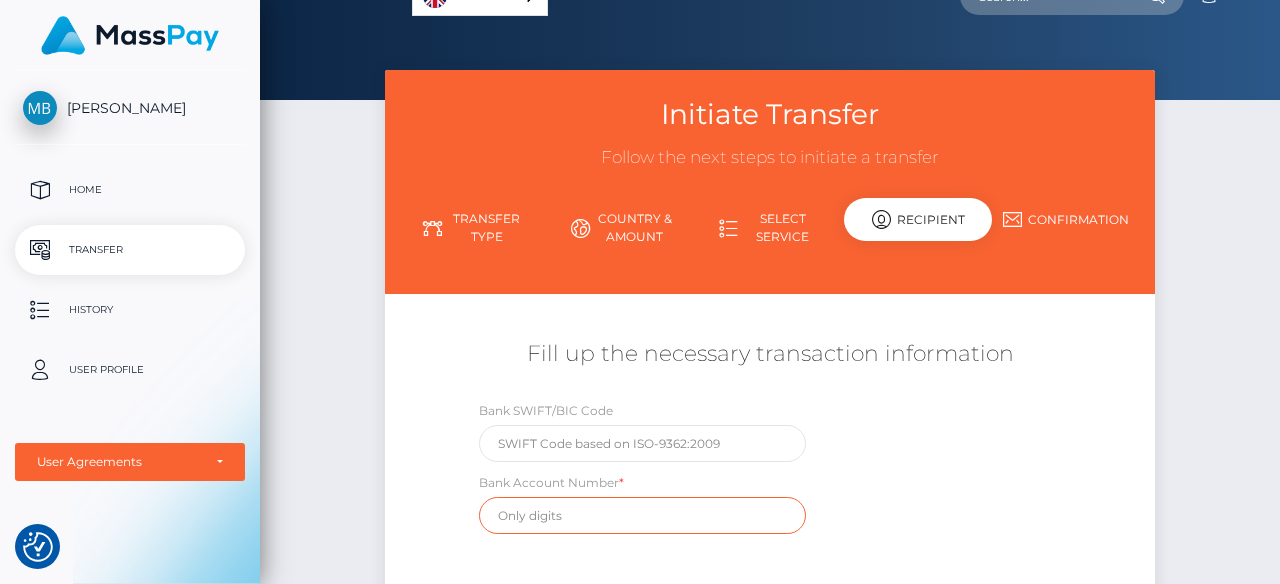 click at bounding box center [642, 515] 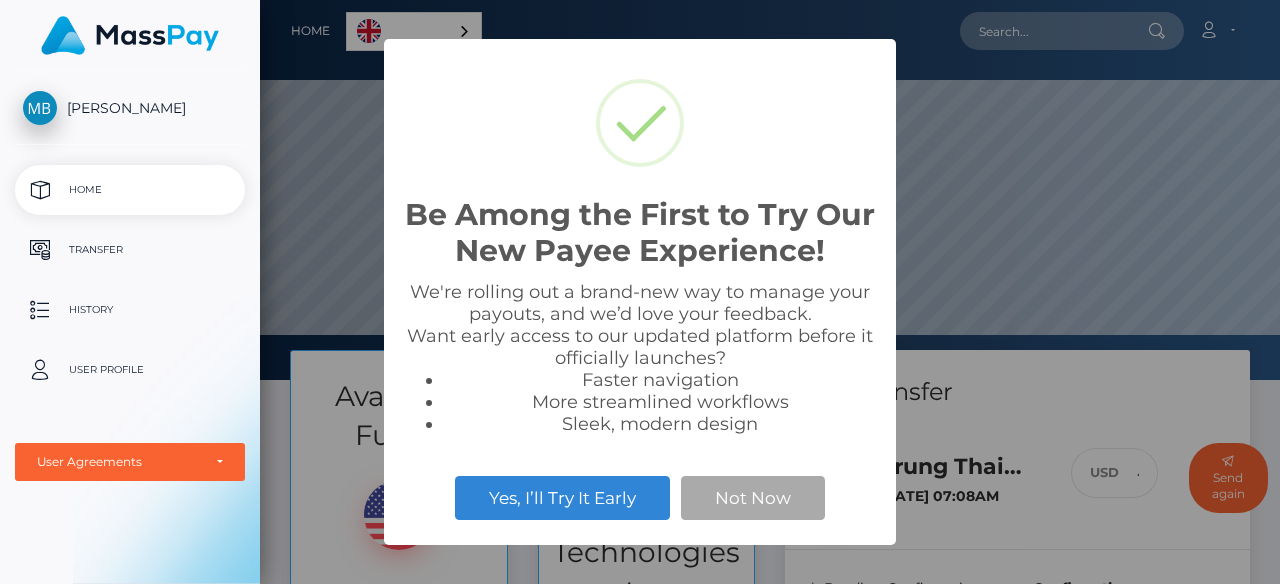 scroll, scrollTop: 0, scrollLeft: 0, axis: both 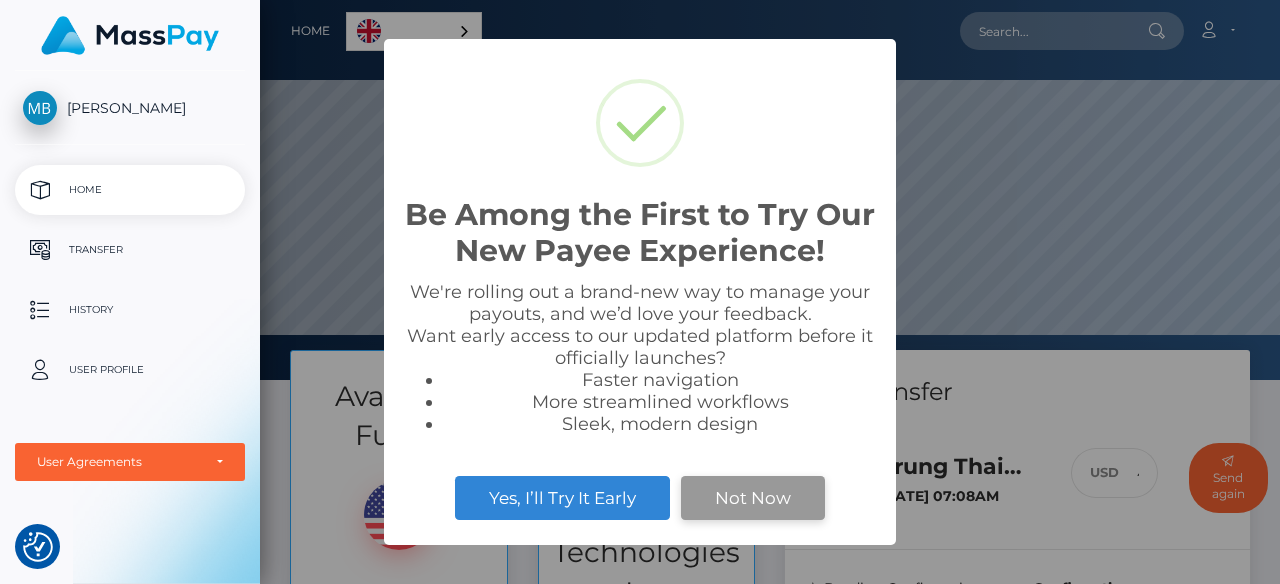 click on "Not Now" at bounding box center [753, 498] 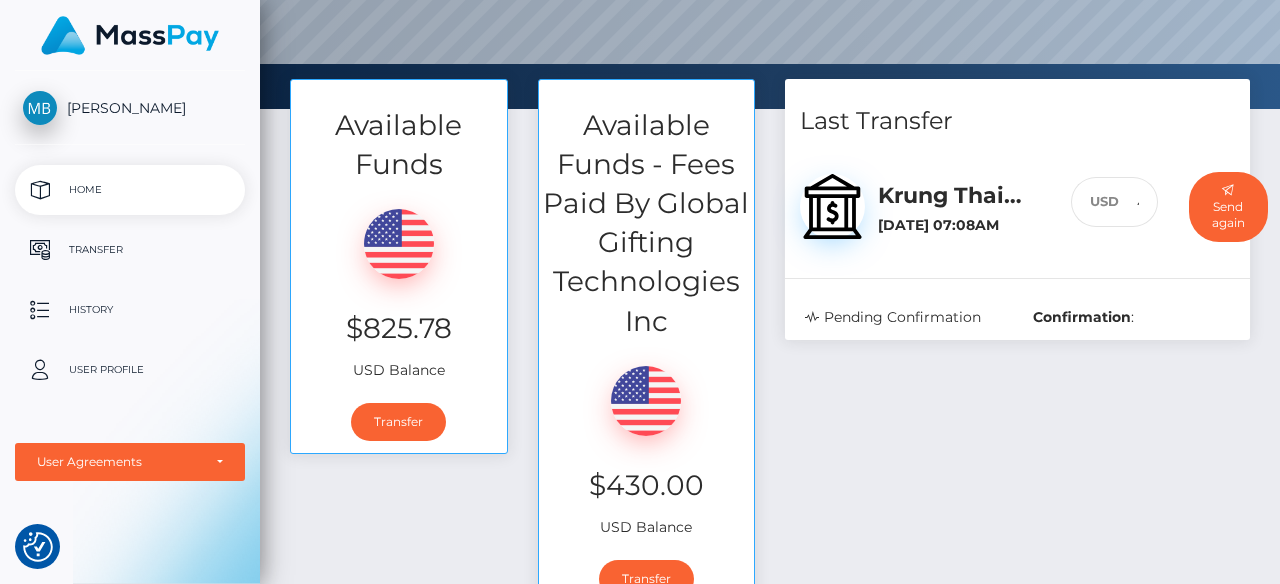 scroll, scrollTop: 272, scrollLeft: 0, axis: vertical 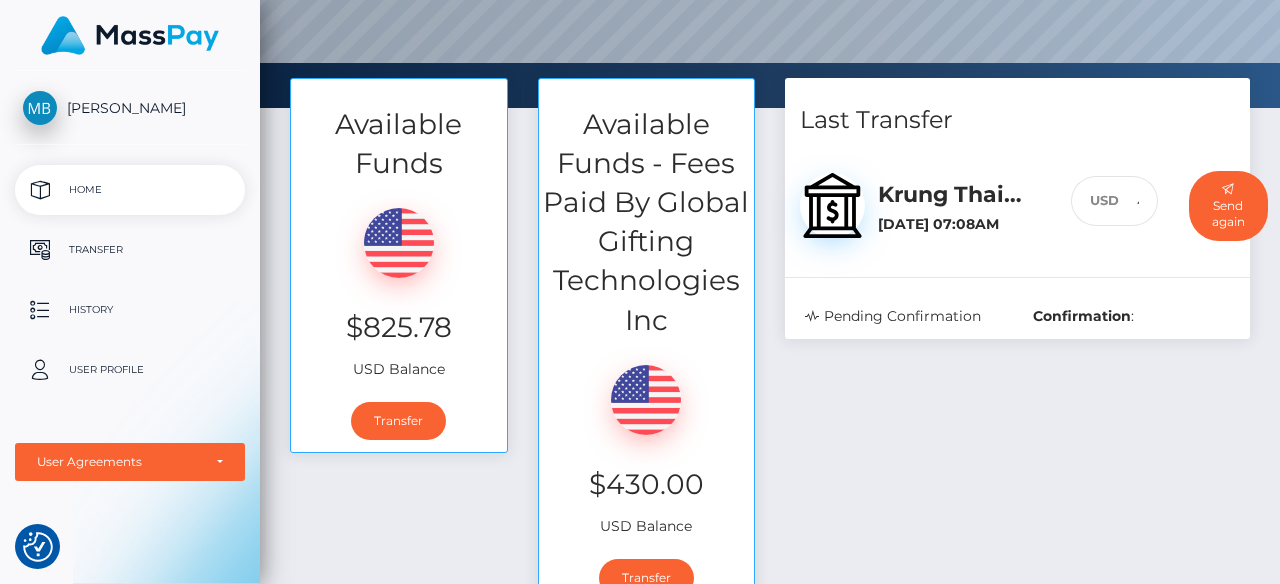 click on "USD" at bounding box center [1095, 201] 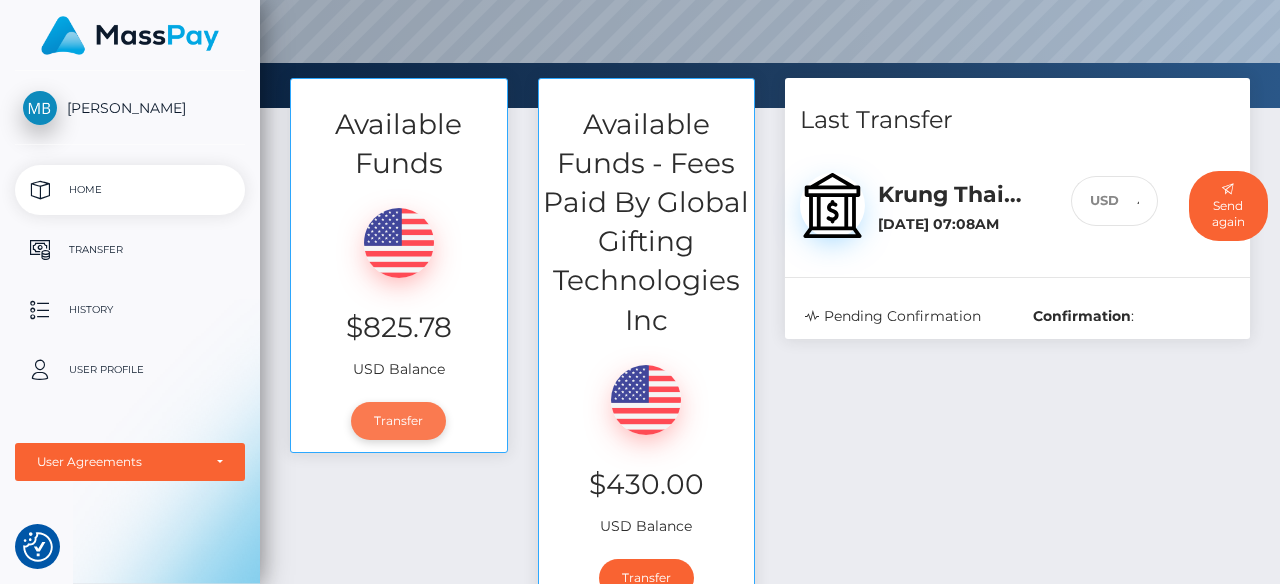 click on "Transfer" at bounding box center [398, 421] 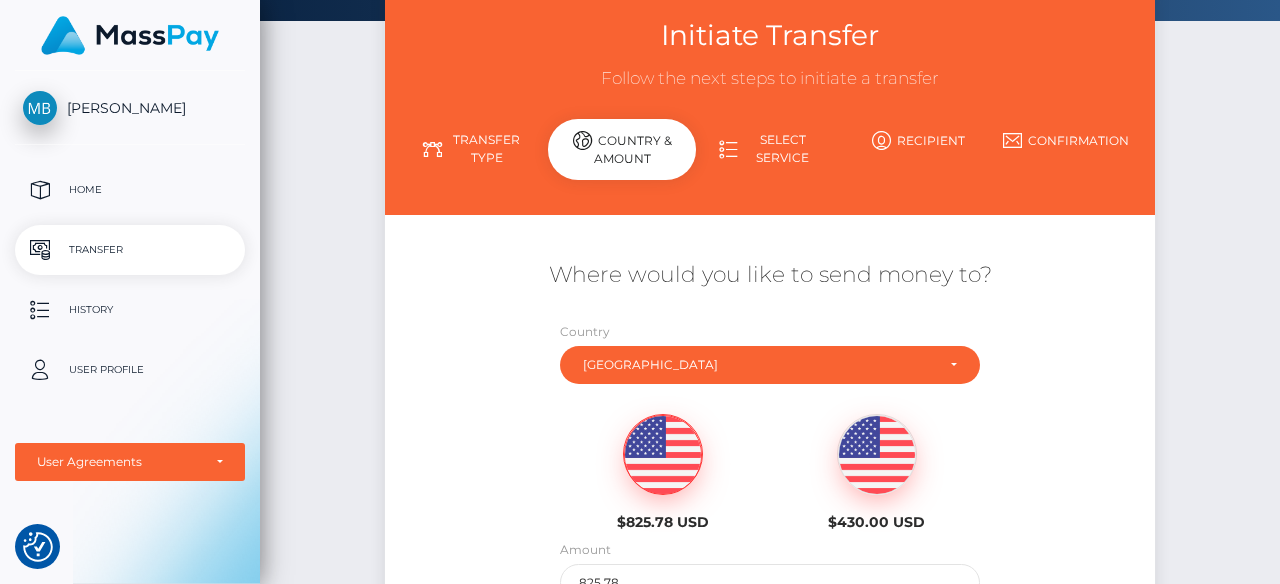 scroll, scrollTop: 151, scrollLeft: 0, axis: vertical 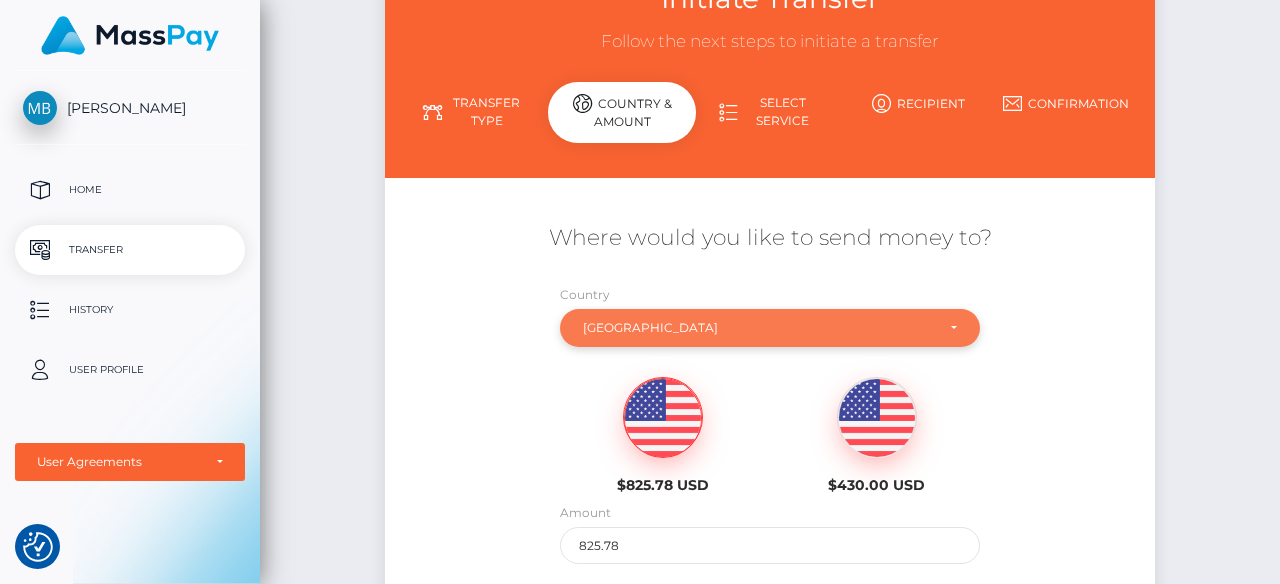 click on "[GEOGRAPHIC_DATA]" at bounding box center (758, 328) 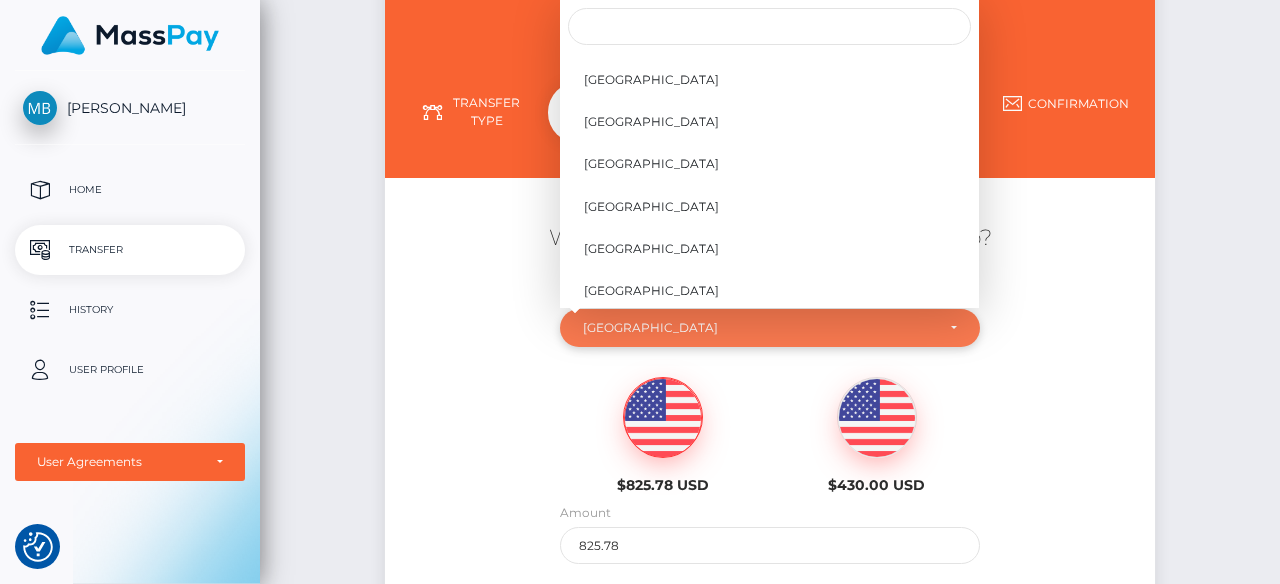type 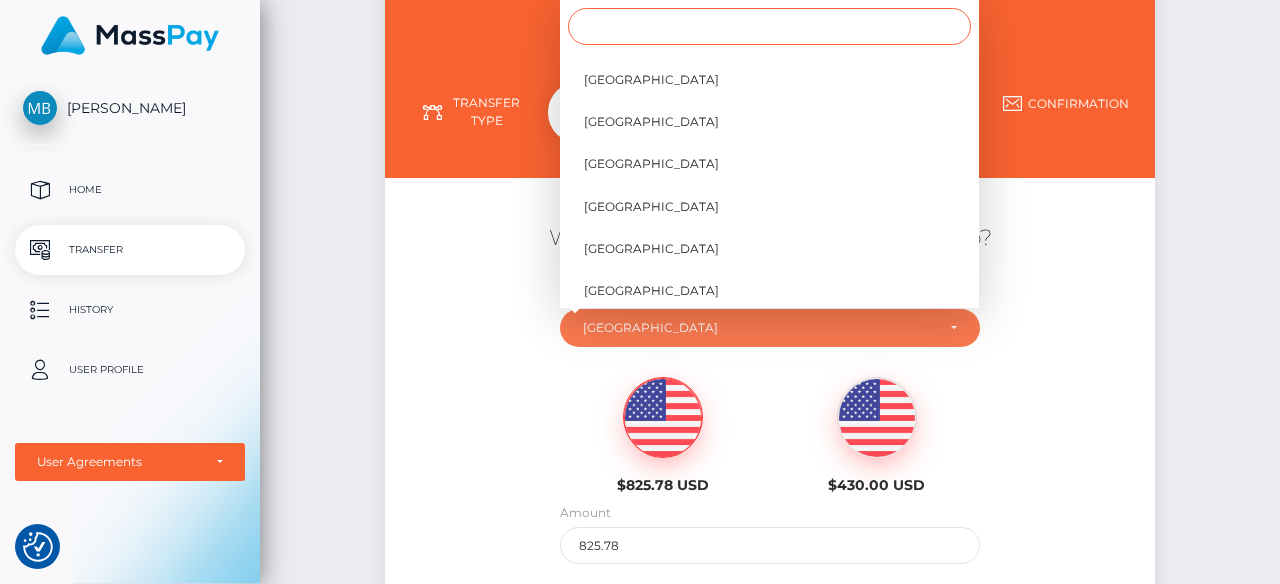 click at bounding box center (769, 26) 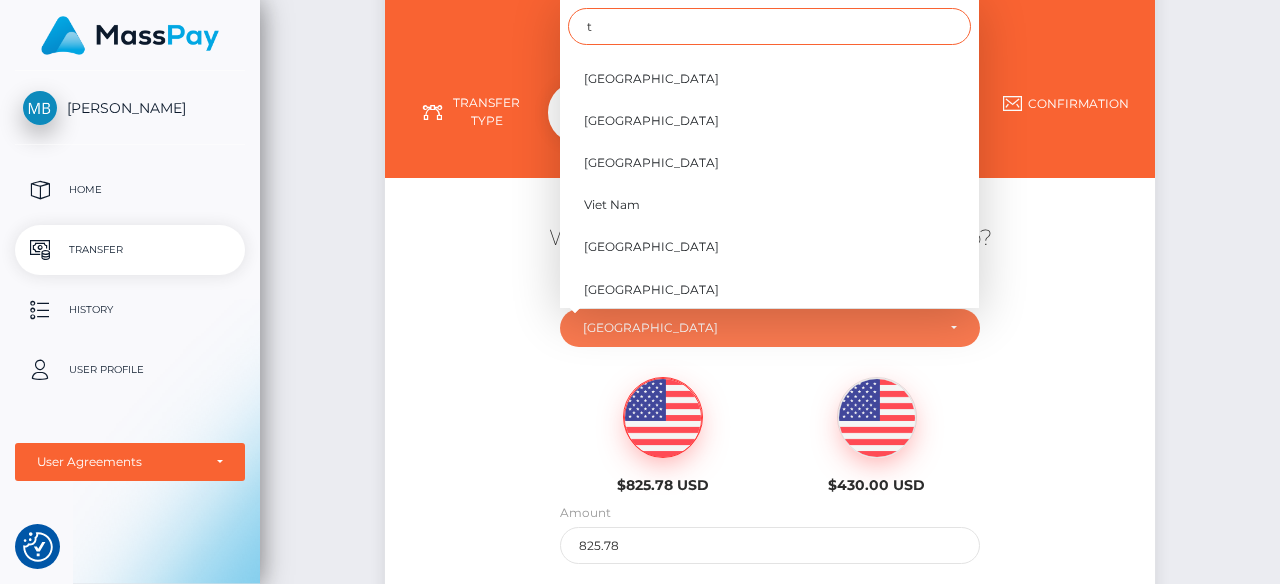 scroll, scrollTop: 0, scrollLeft: 0, axis: both 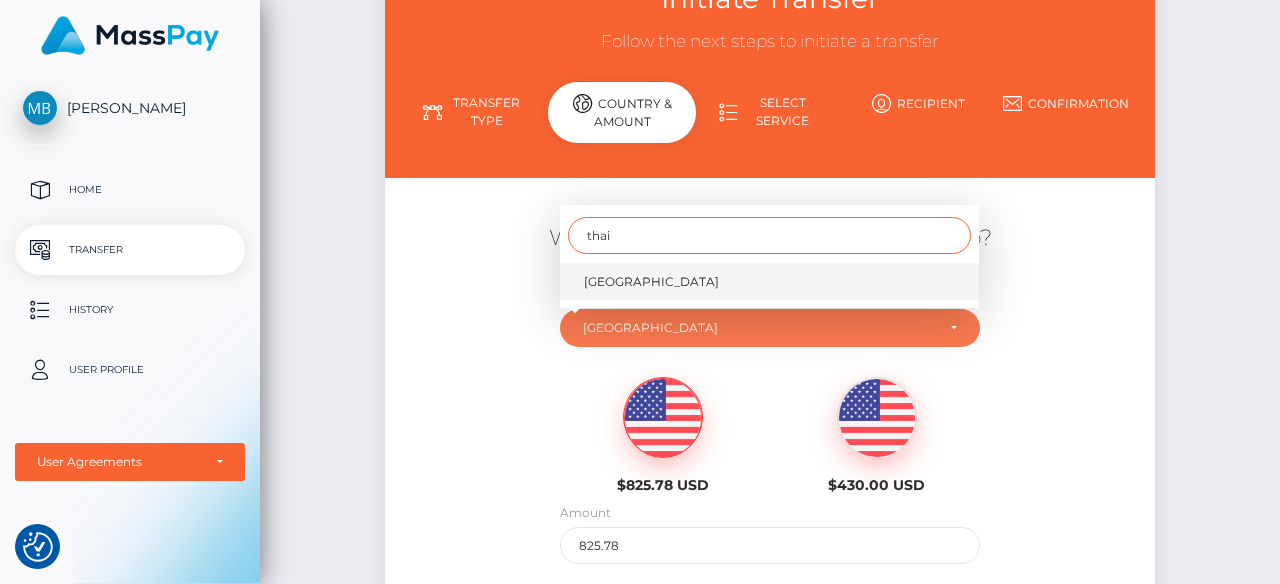 type on "thai" 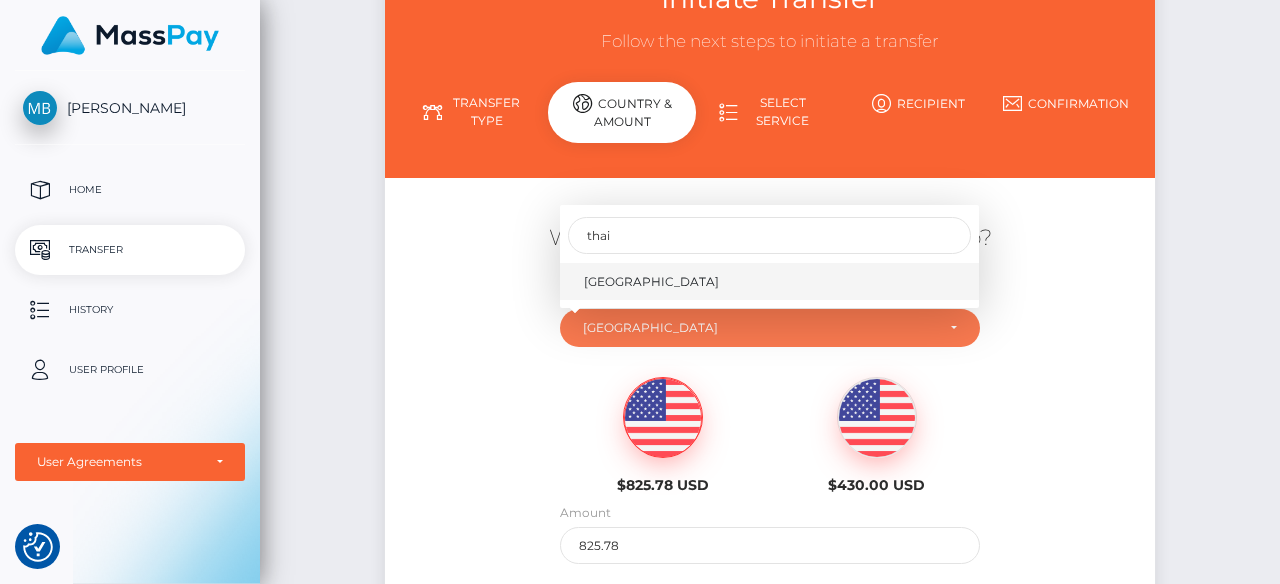 click on "Thailand" at bounding box center (651, 281) 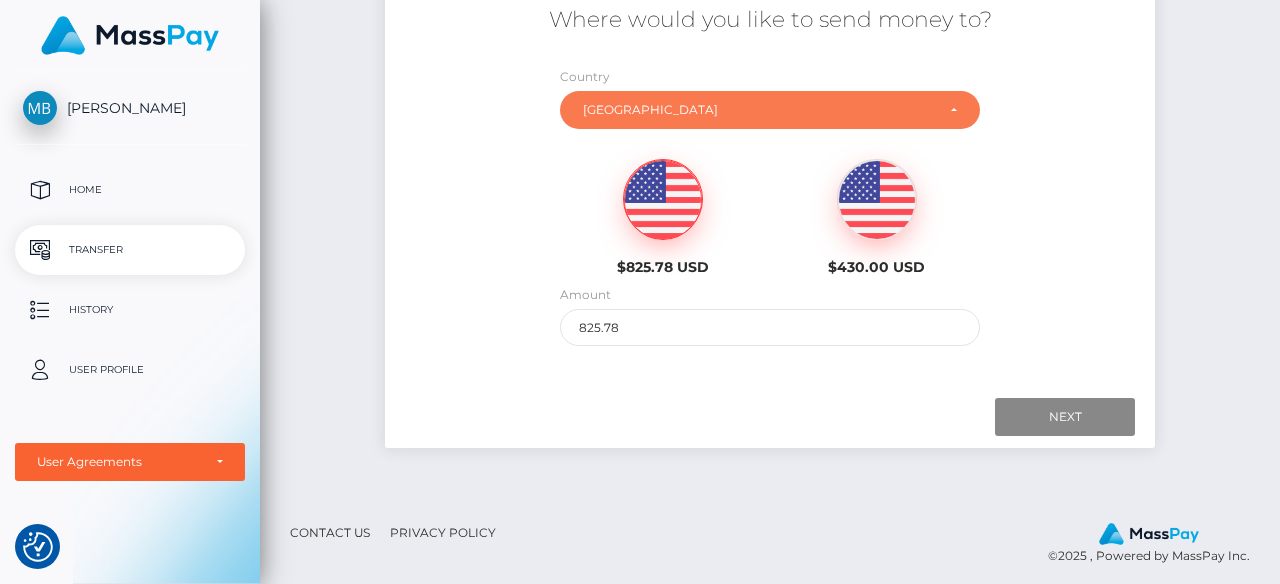 scroll, scrollTop: 373, scrollLeft: 0, axis: vertical 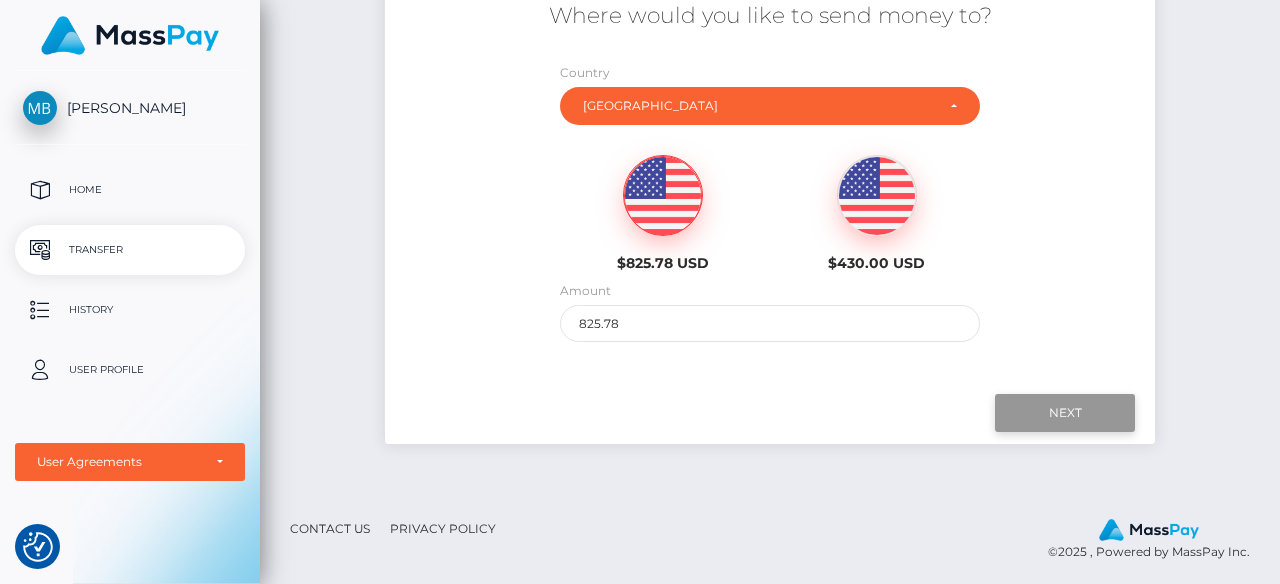 click on "Next" at bounding box center (1065, 413) 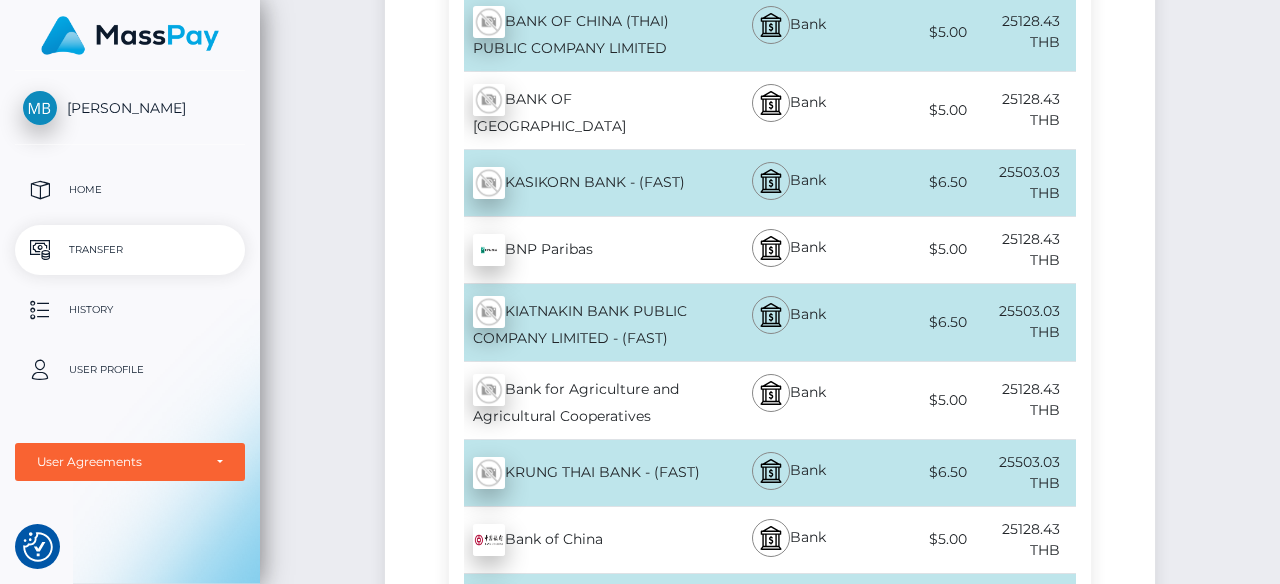 scroll, scrollTop: 1063, scrollLeft: 0, axis: vertical 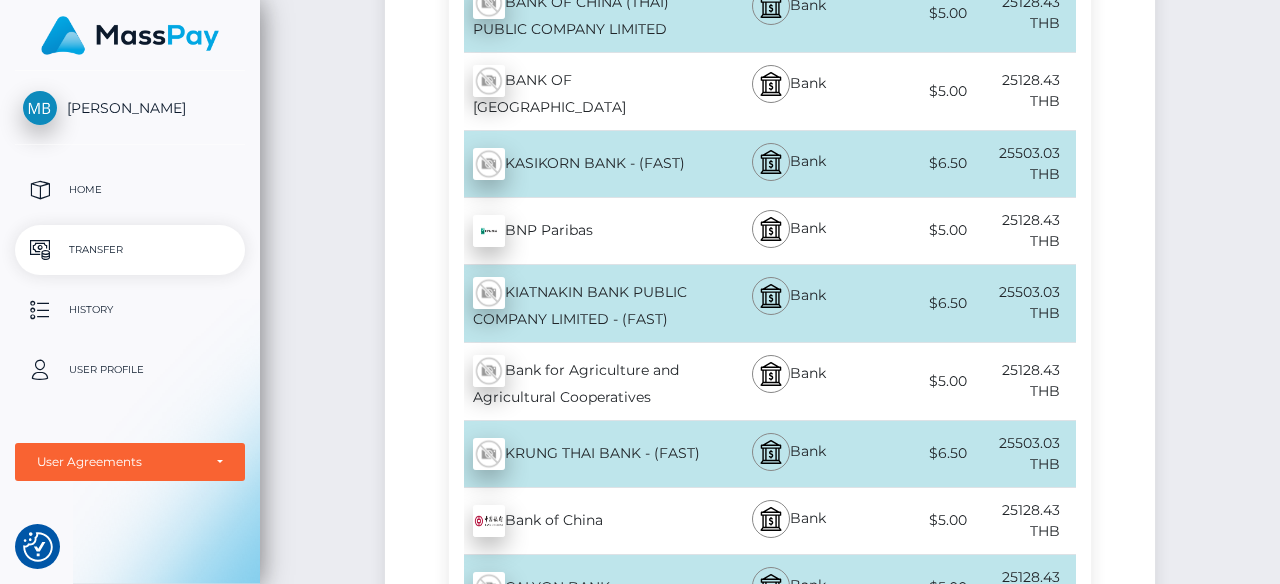 click on "KRUNG THAI BANK - (FAST)  - THB" at bounding box center (579, 454) 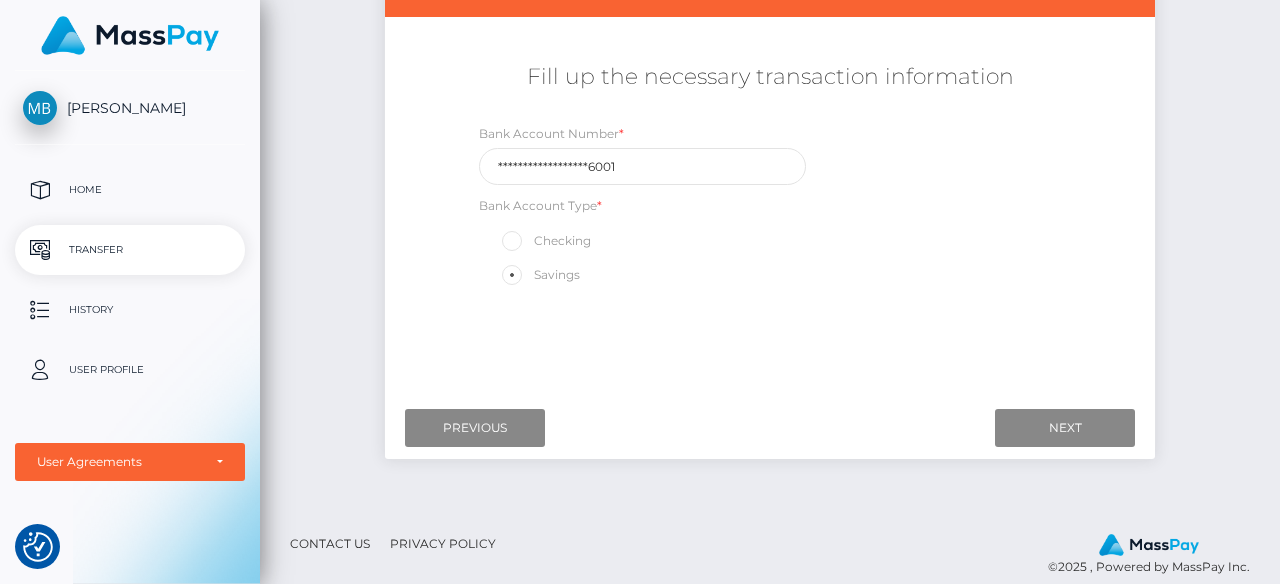 scroll, scrollTop: 316, scrollLeft: 0, axis: vertical 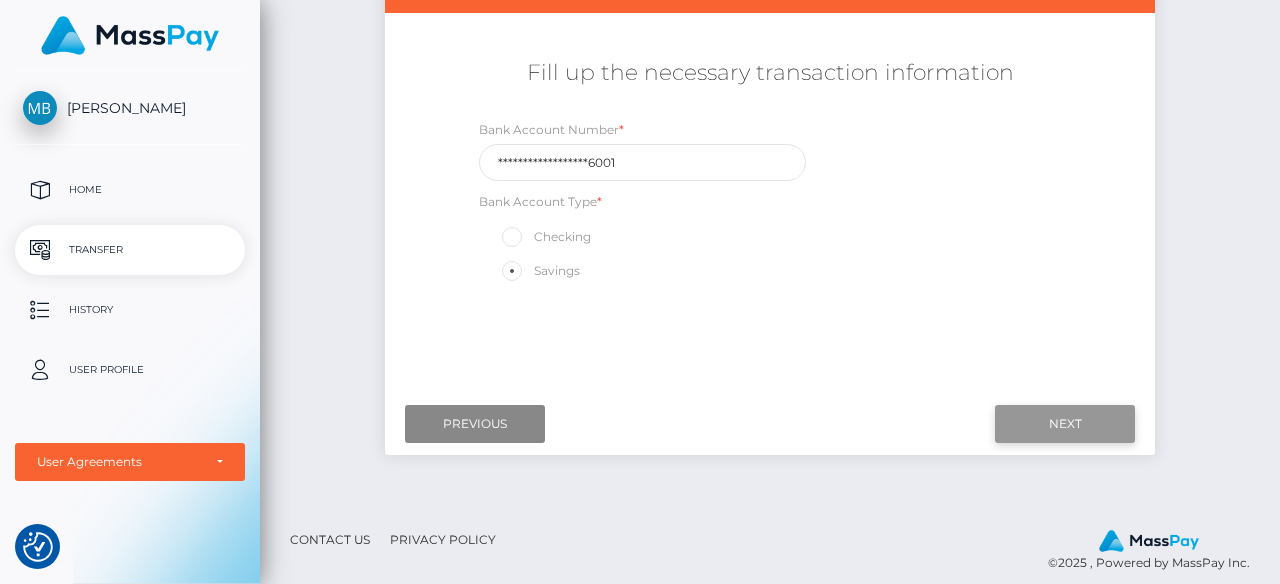 click on "Next" at bounding box center [1065, 424] 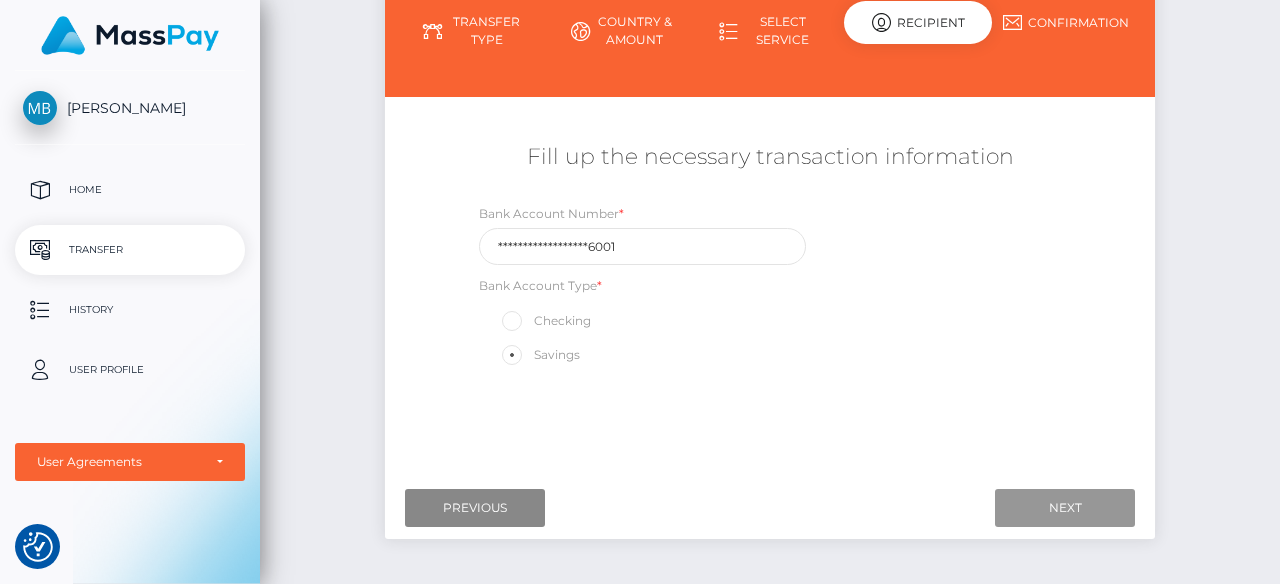 scroll, scrollTop: 222, scrollLeft: 0, axis: vertical 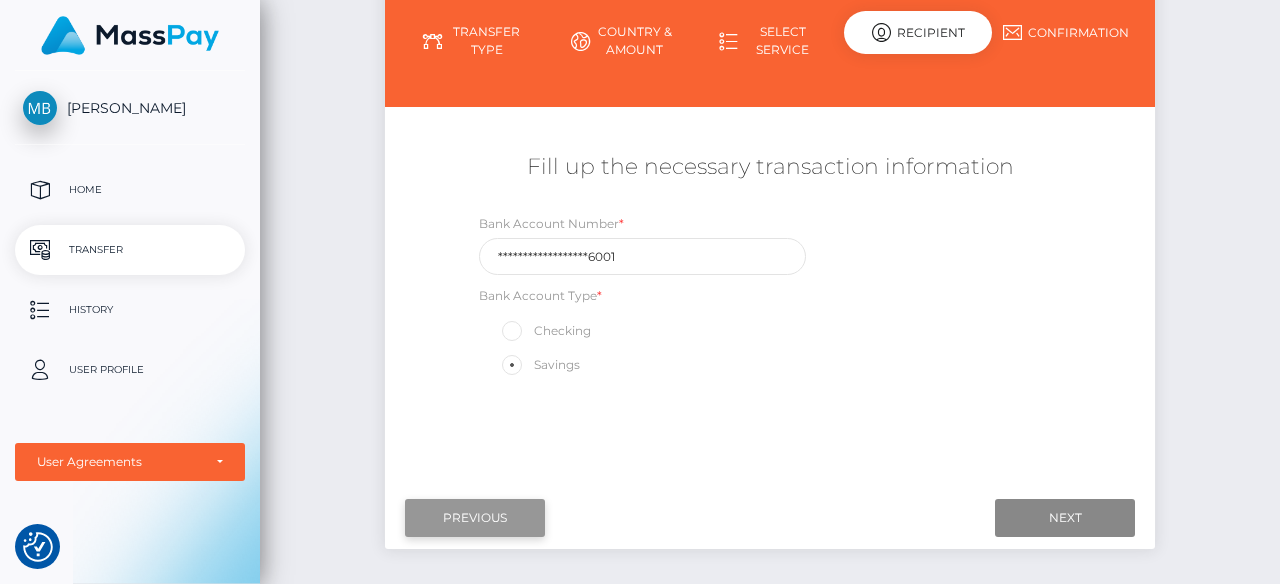 click on "Previous" at bounding box center [475, 518] 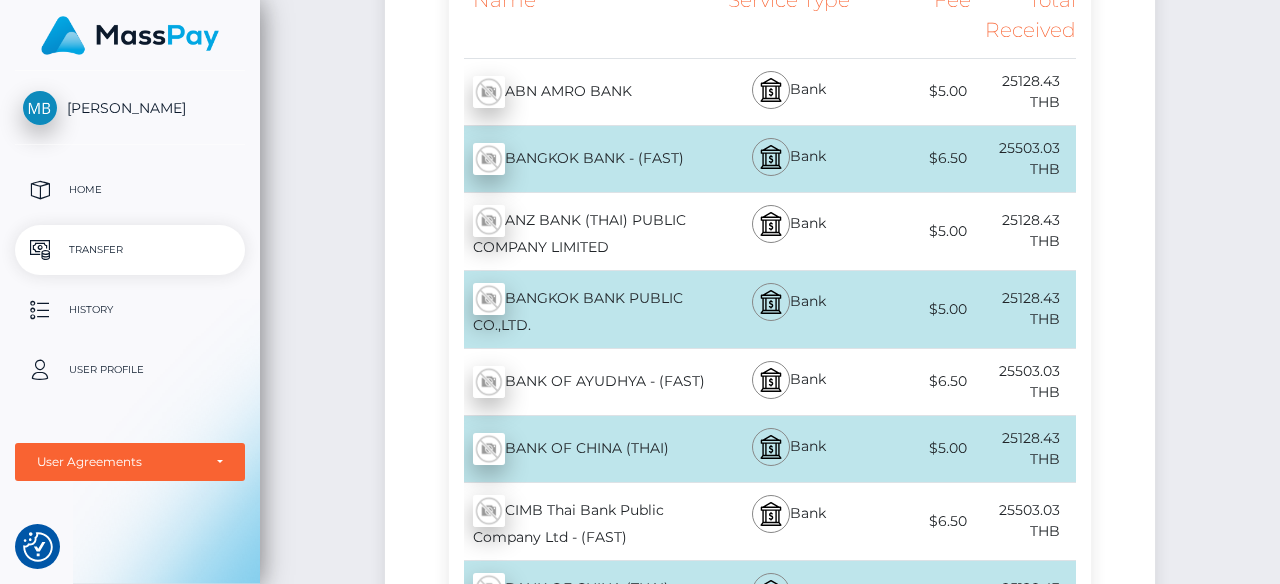 click on "BANGKOK BANK PUBLIC CO.,LTD.  - THB" at bounding box center [579, 309] 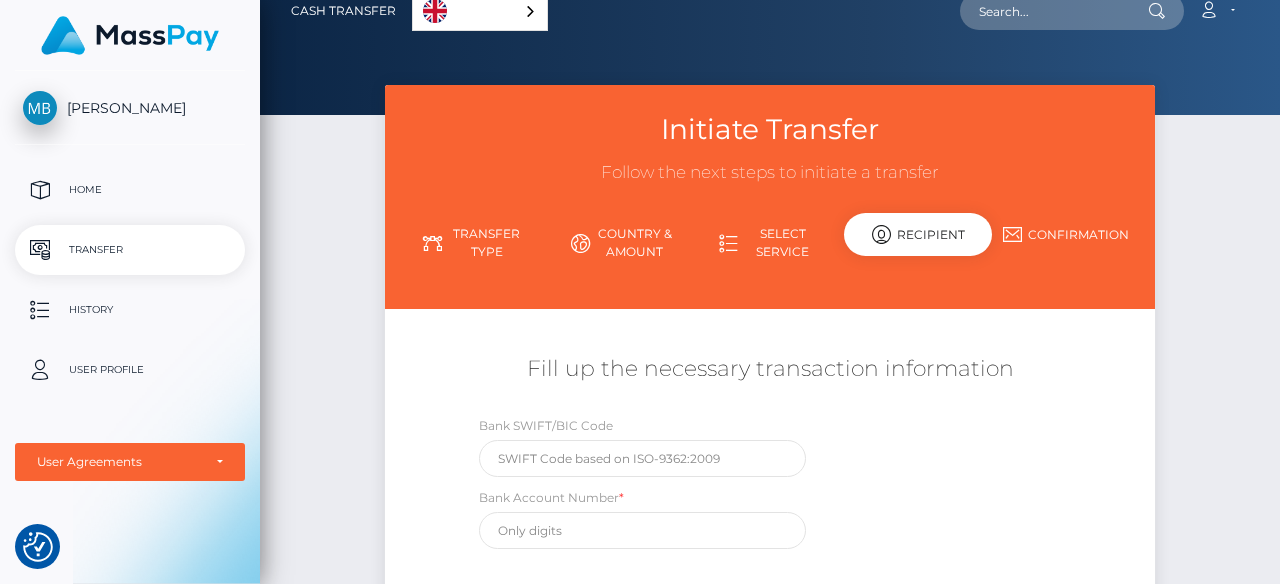 scroll, scrollTop: 22, scrollLeft: 0, axis: vertical 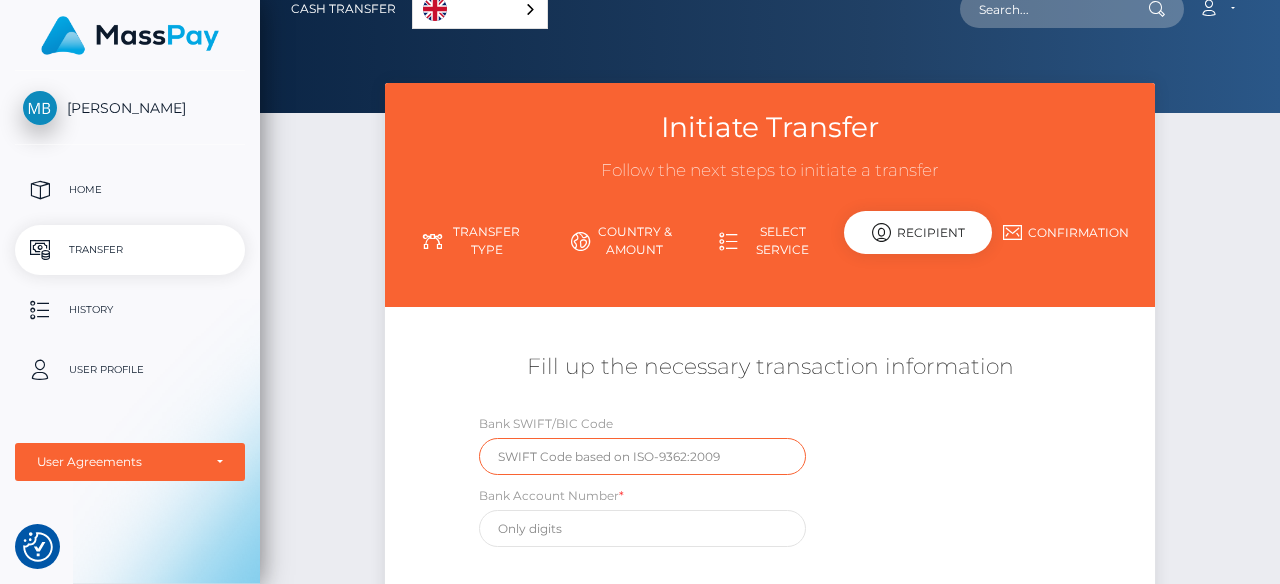 click at bounding box center [642, 456] 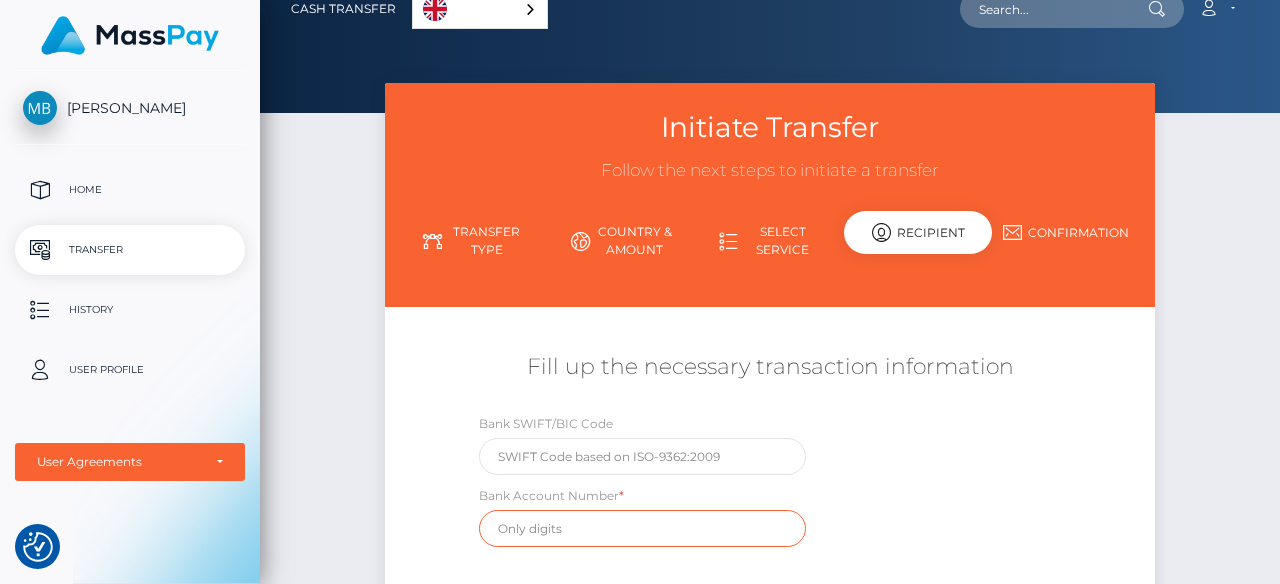 click at bounding box center (642, 528) 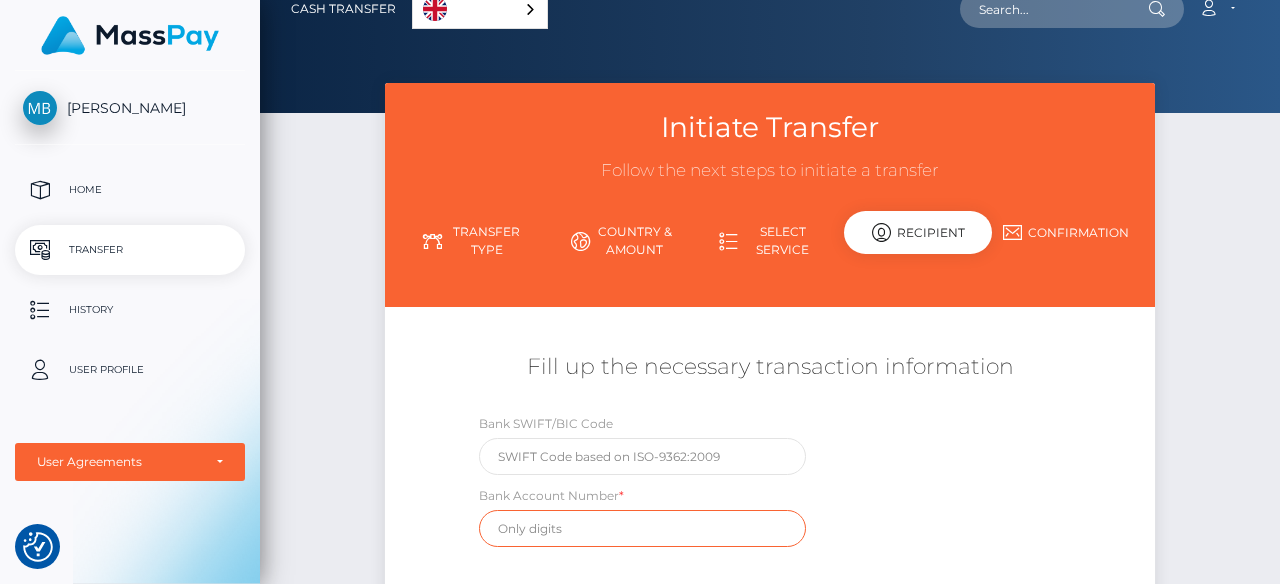 click at bounding box center [642, 528] 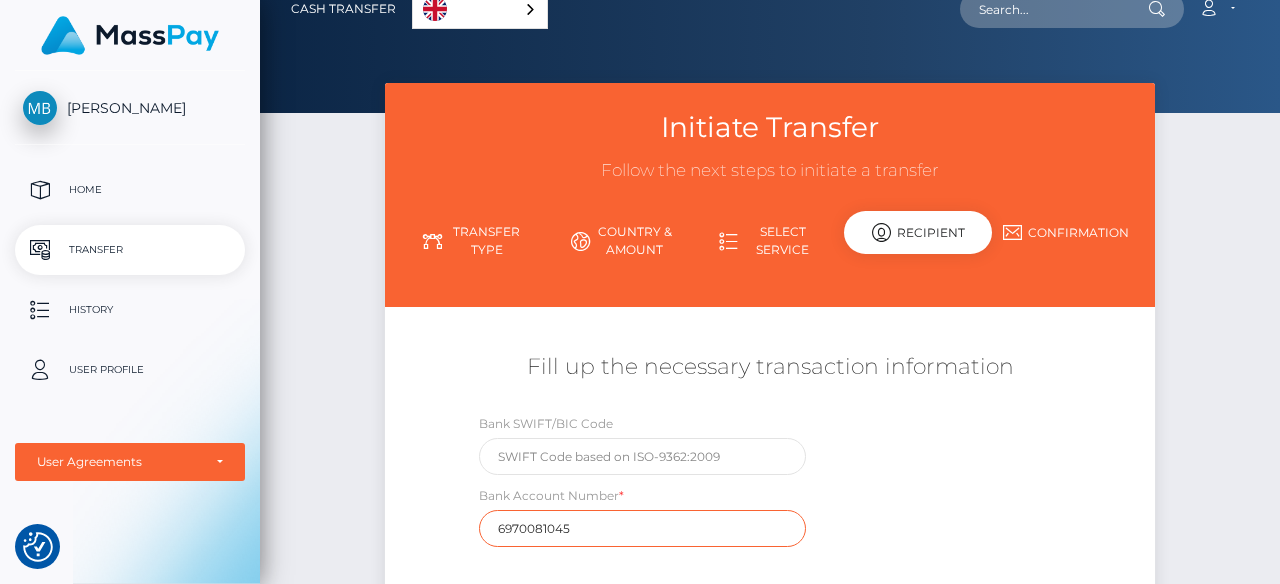 type on "6970081045" 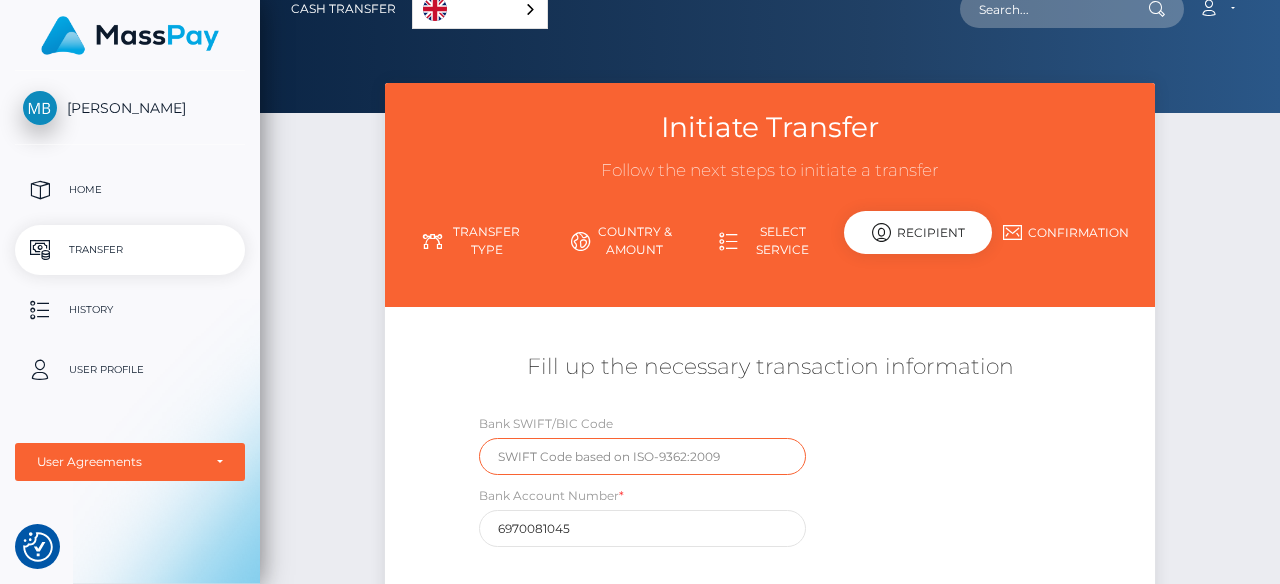 click at bounding box center (642, 456) 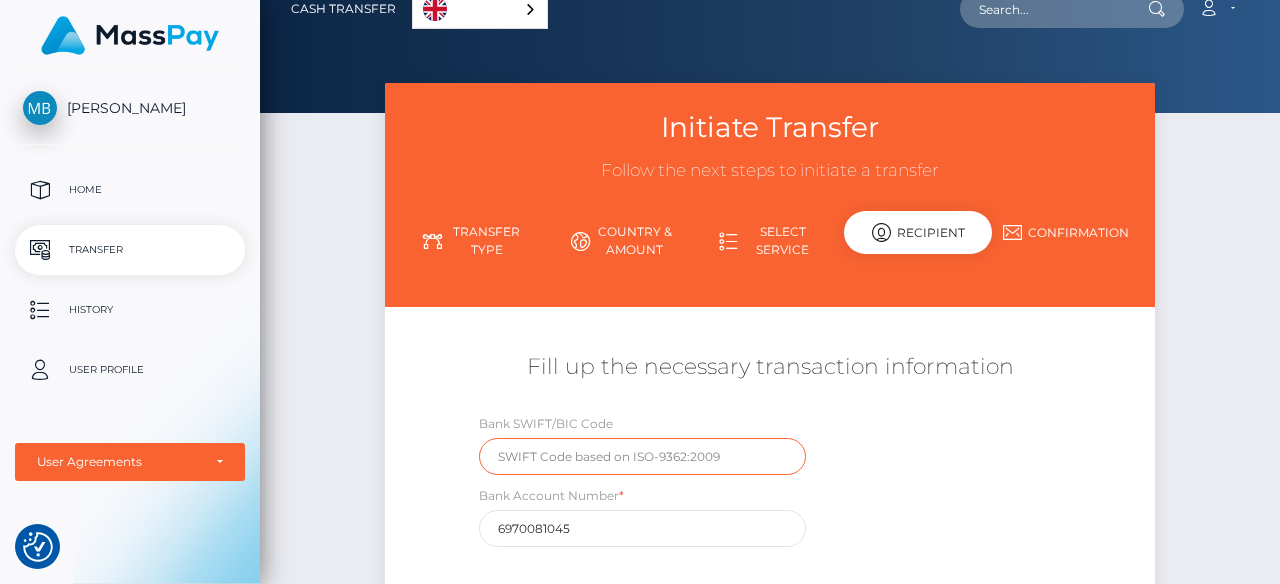type on "b" 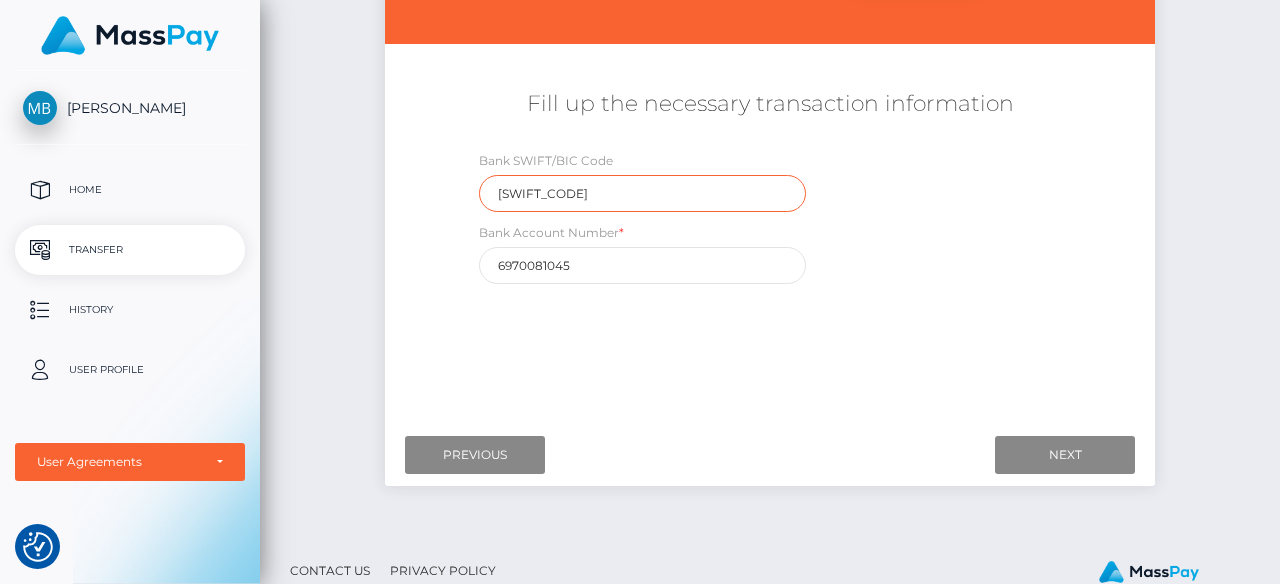 scroll, scrollTop: 317, scrollLeft: 0, axis: vertical 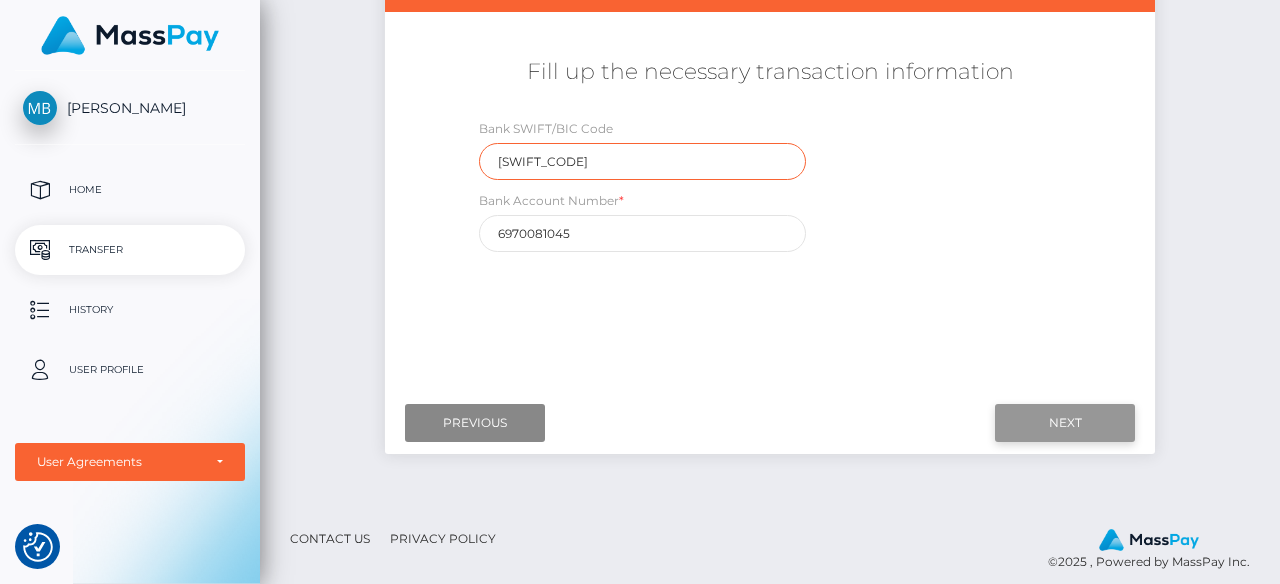 type on "BKKBTHBK" 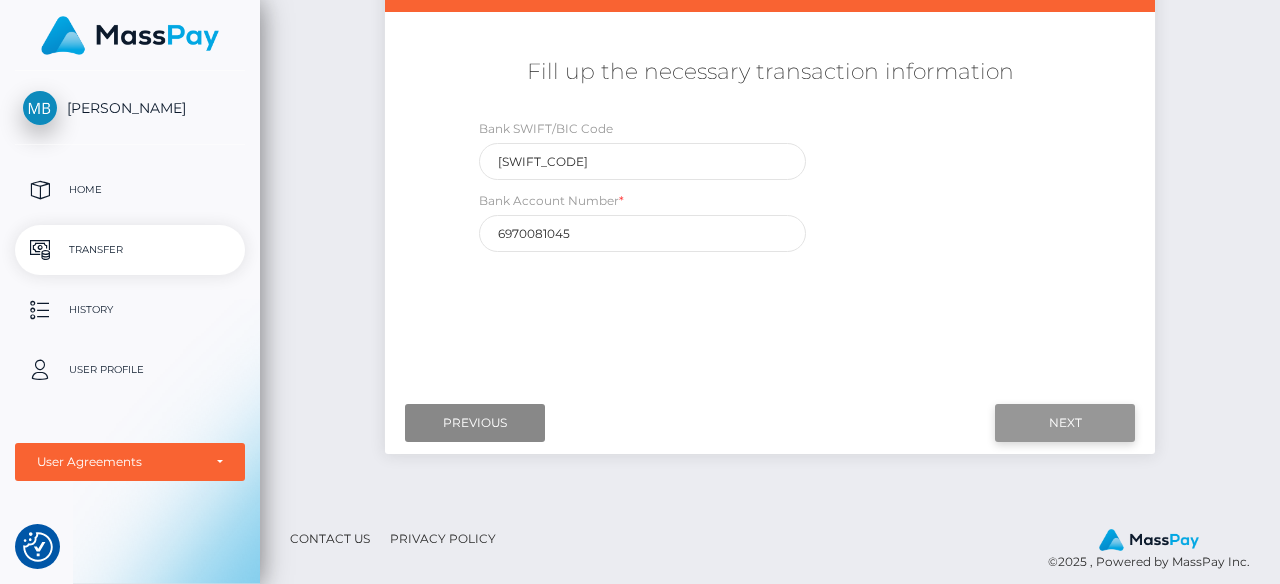 click on "Next" at bounding box center (1065, 423) 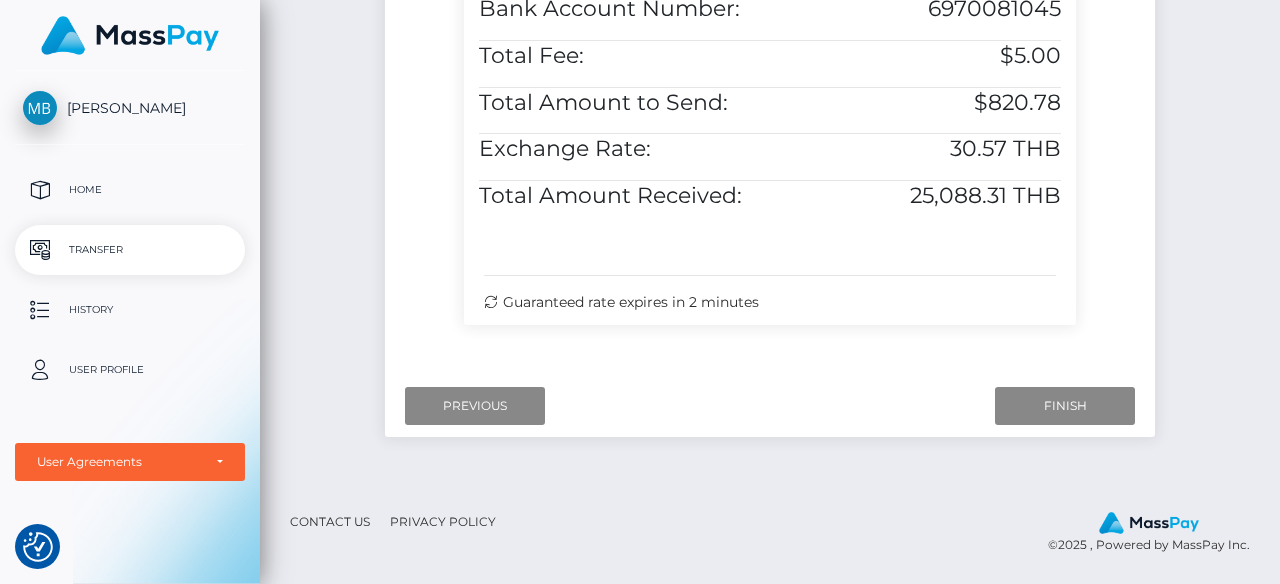 scroll, scrollTop: 818, scrollLeft: 0, axis: vertical 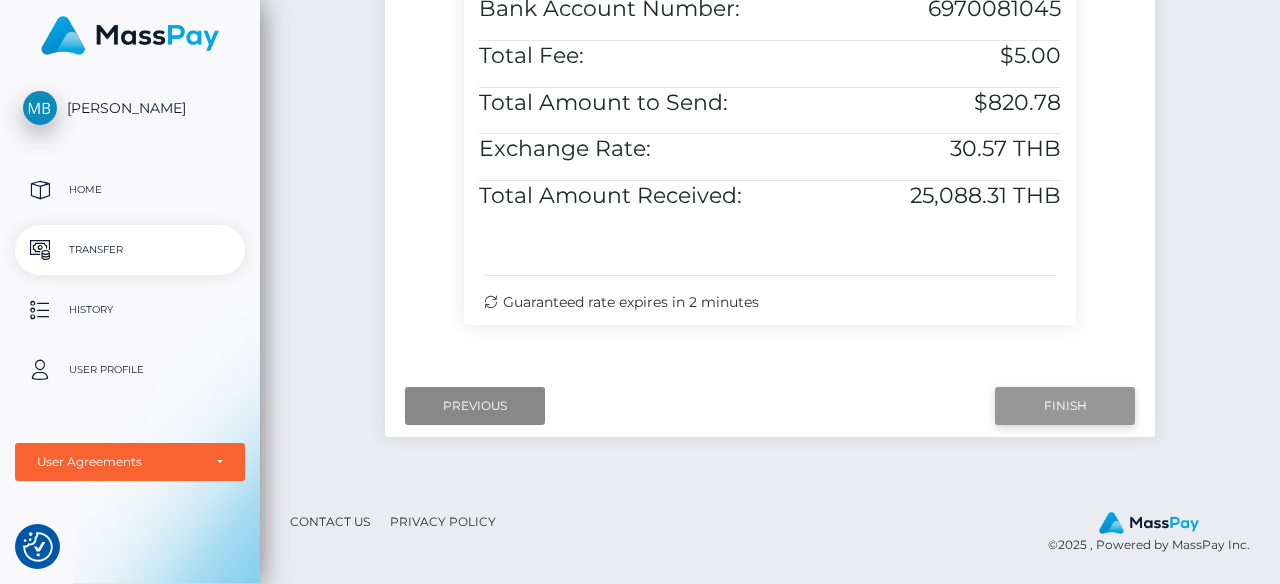 click on "Finish" at bounding box center (1065, 406) 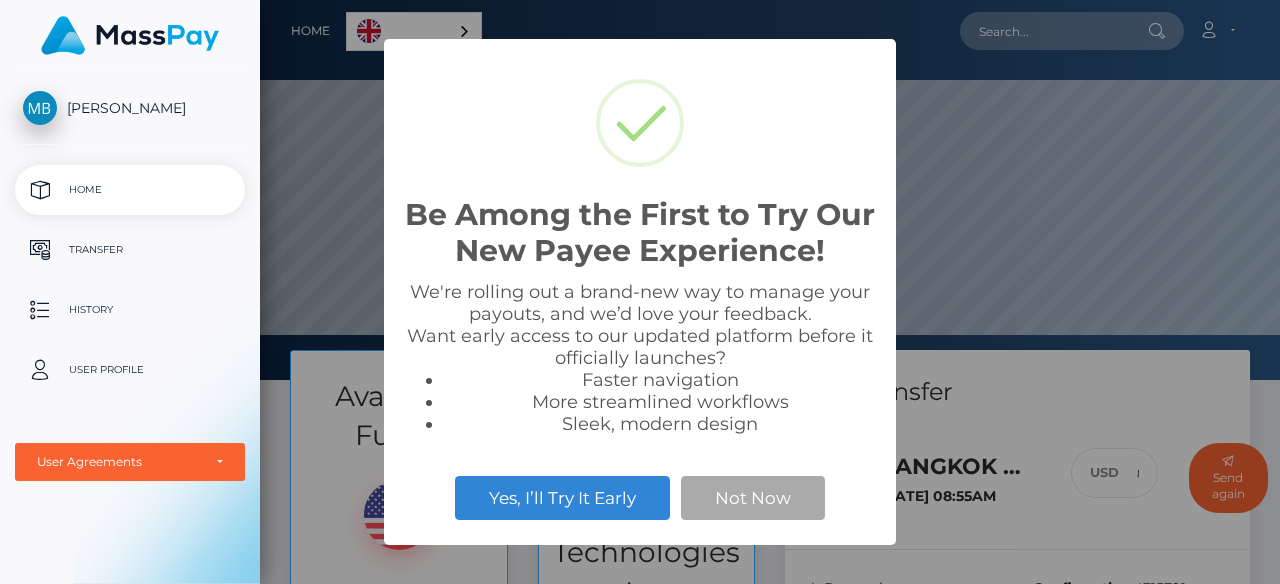 scroll, scrollTop: 0, scrollLeft: 0, axis: both 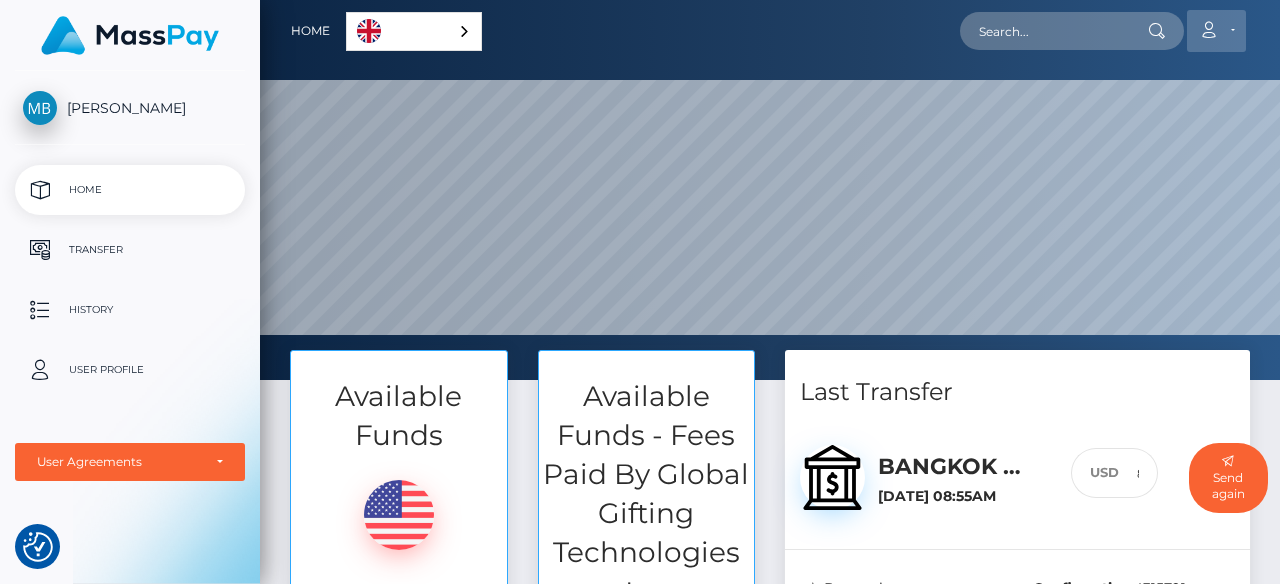 click on "Account" at bounding box center (1216, 31) 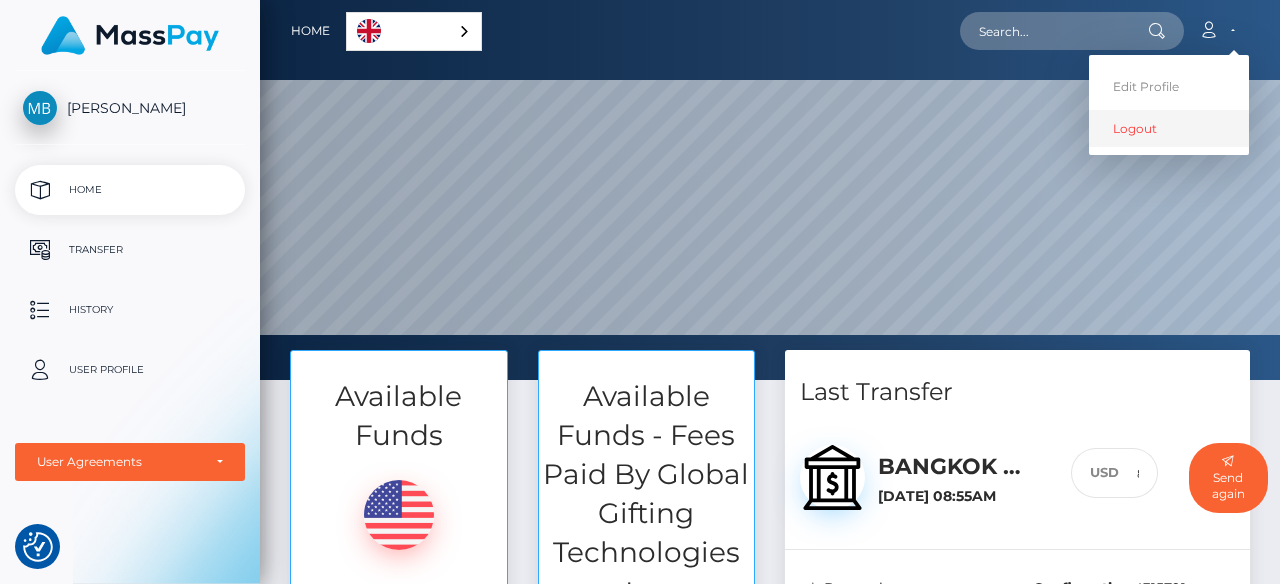 click on "Logout" at bounding box center [1169, 128] 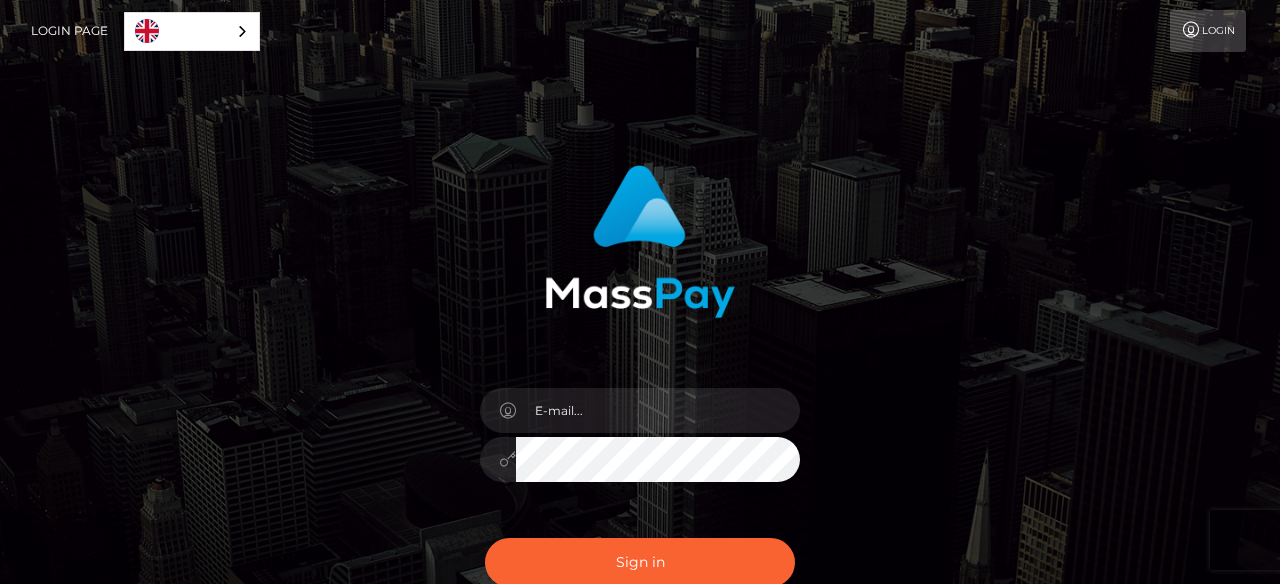 scroll, scrollTop: 0, scrollLeft: 0, axis: both 